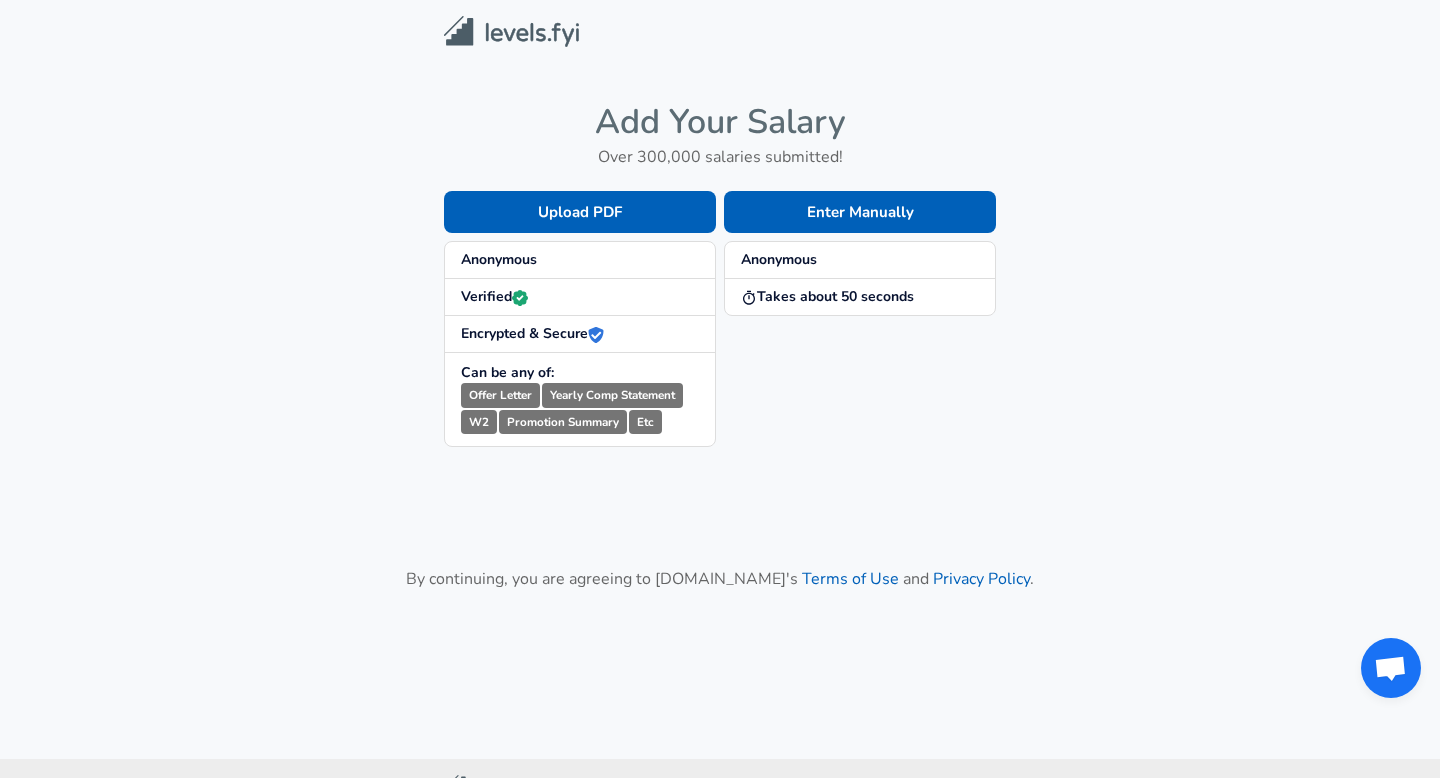 scroll, scrollTop: 0, scrollLeft: 0, axis: both 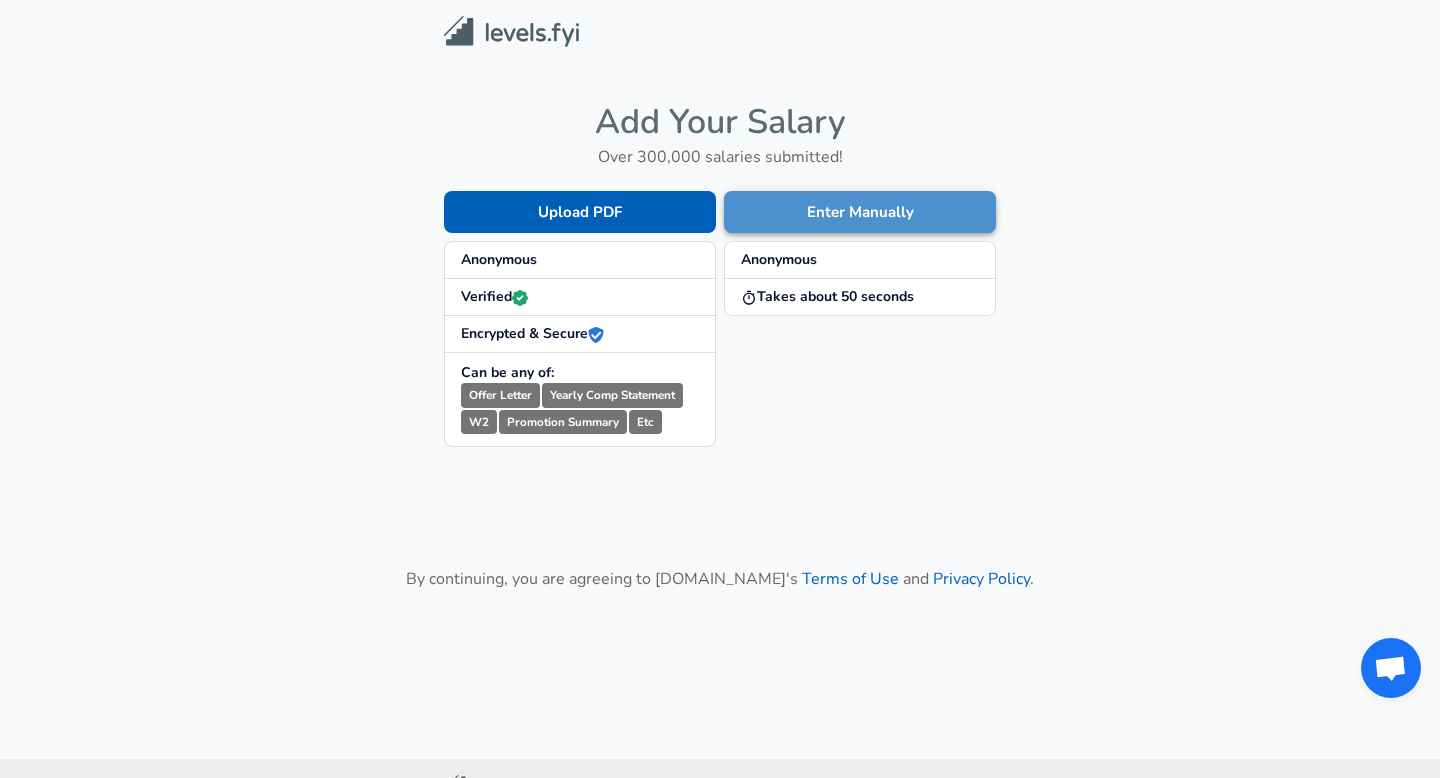 click on "Enter Manually" at bounding box center (860, 212) 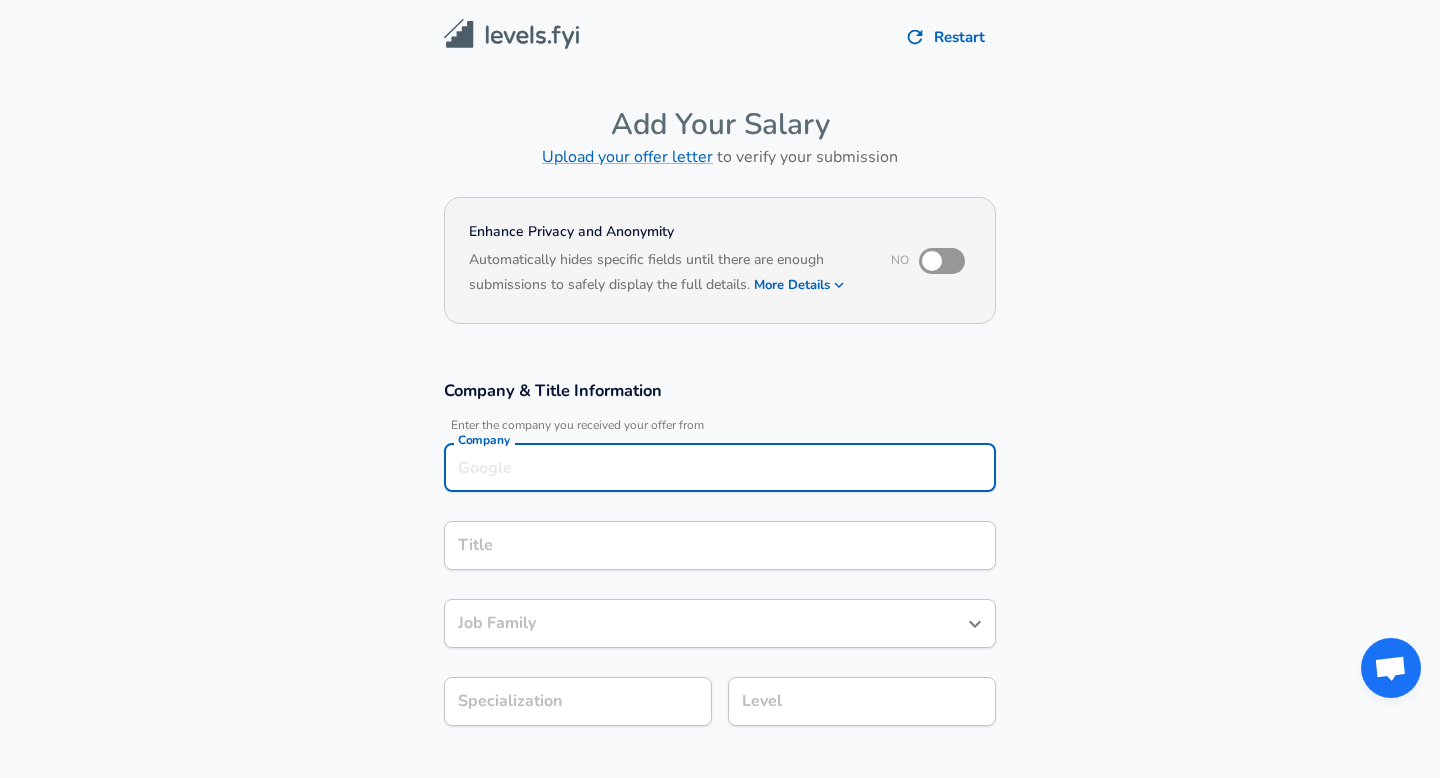 scroll, scrollTop: 20, scrollLeft: 0, axis: vertical 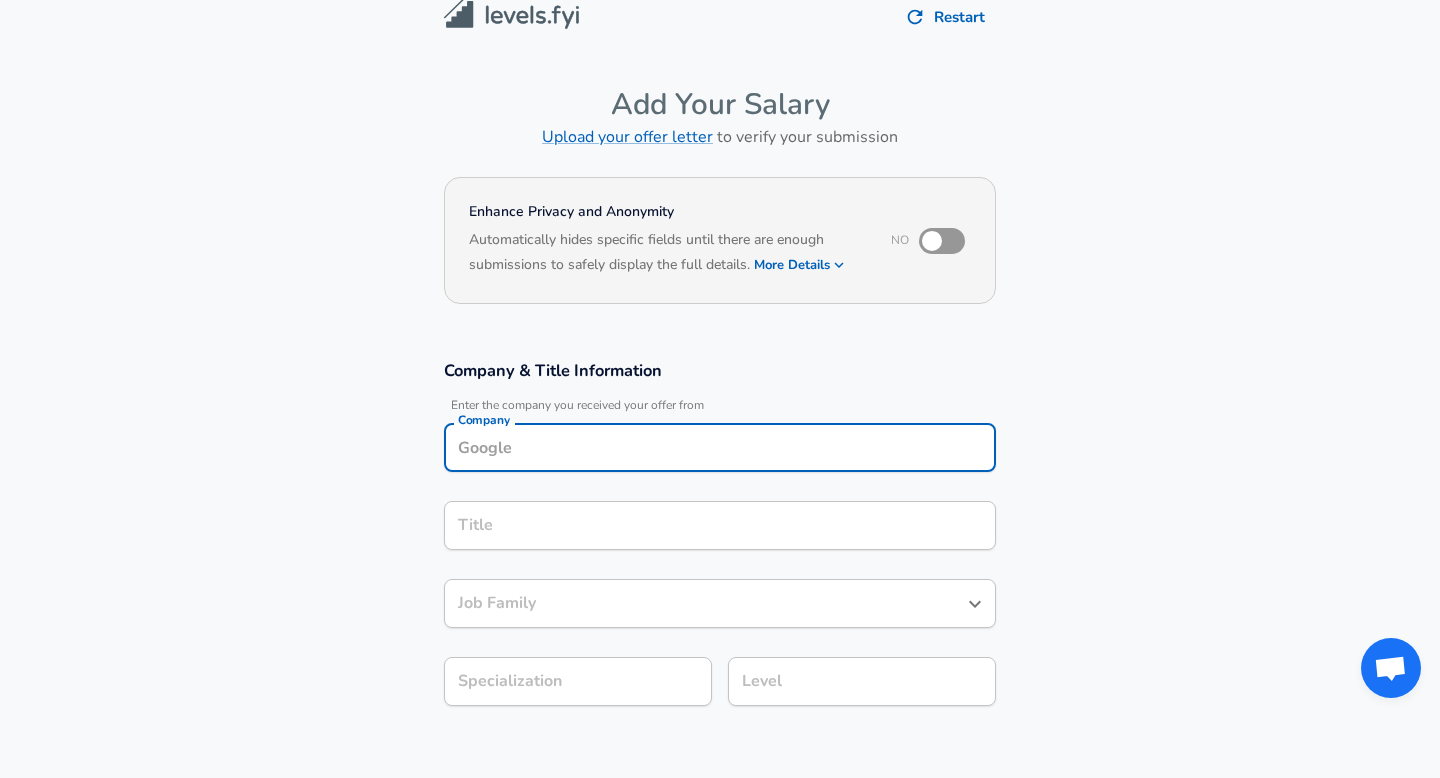 click on "Company" at bounding box center [720, 447] 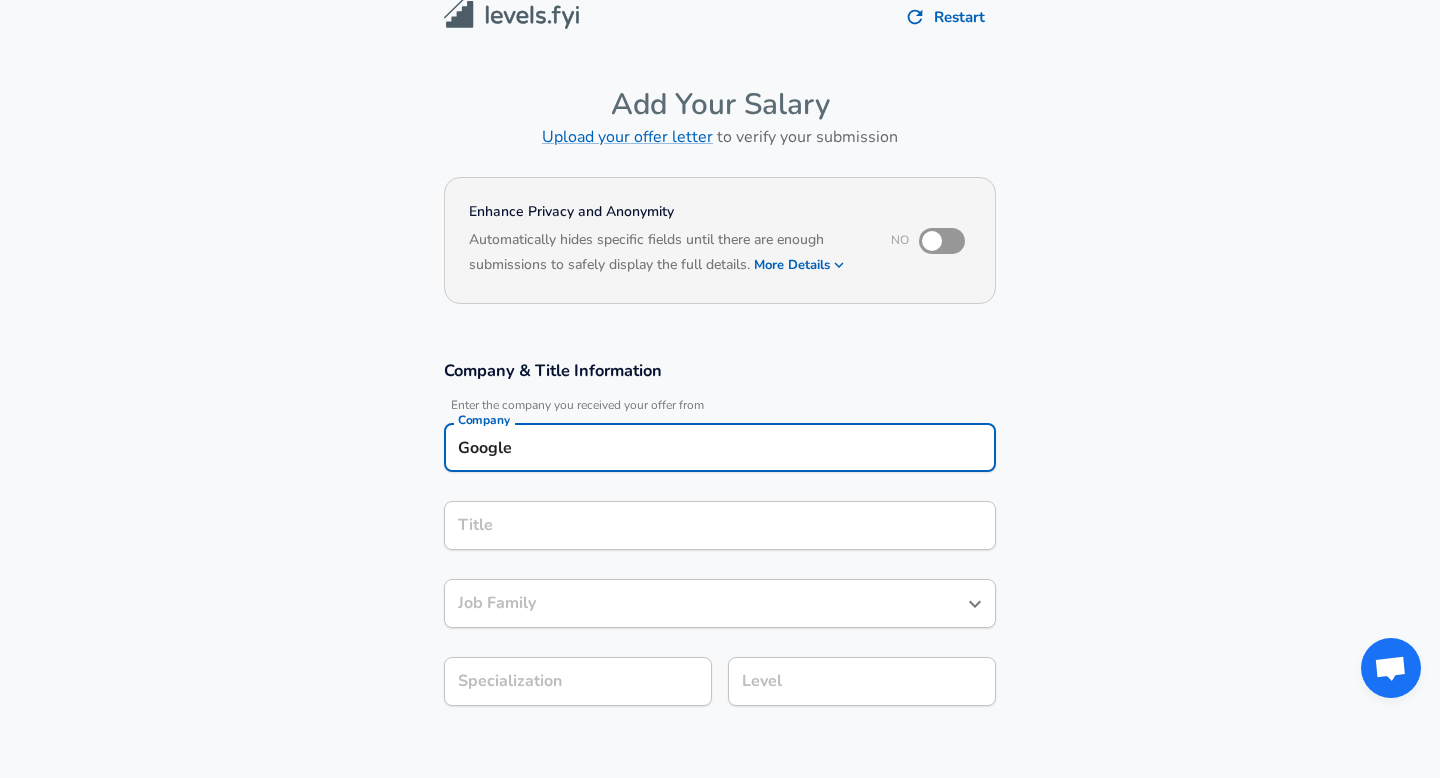 click on "Title" at bounding box center (720, 525) 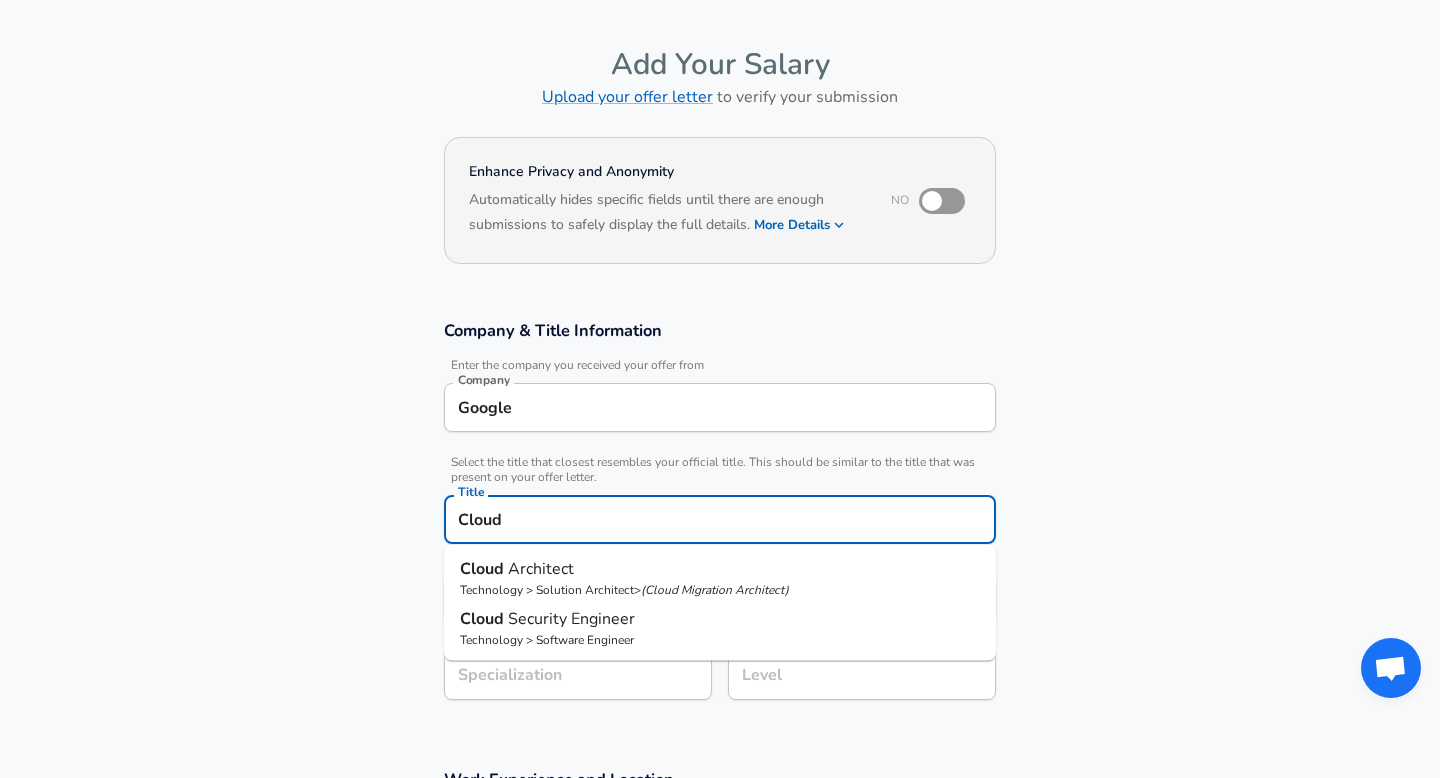 click on "Technology > Solution Architect  >  ( Cloud Migration Architect )" at bounding box center [720, 590] 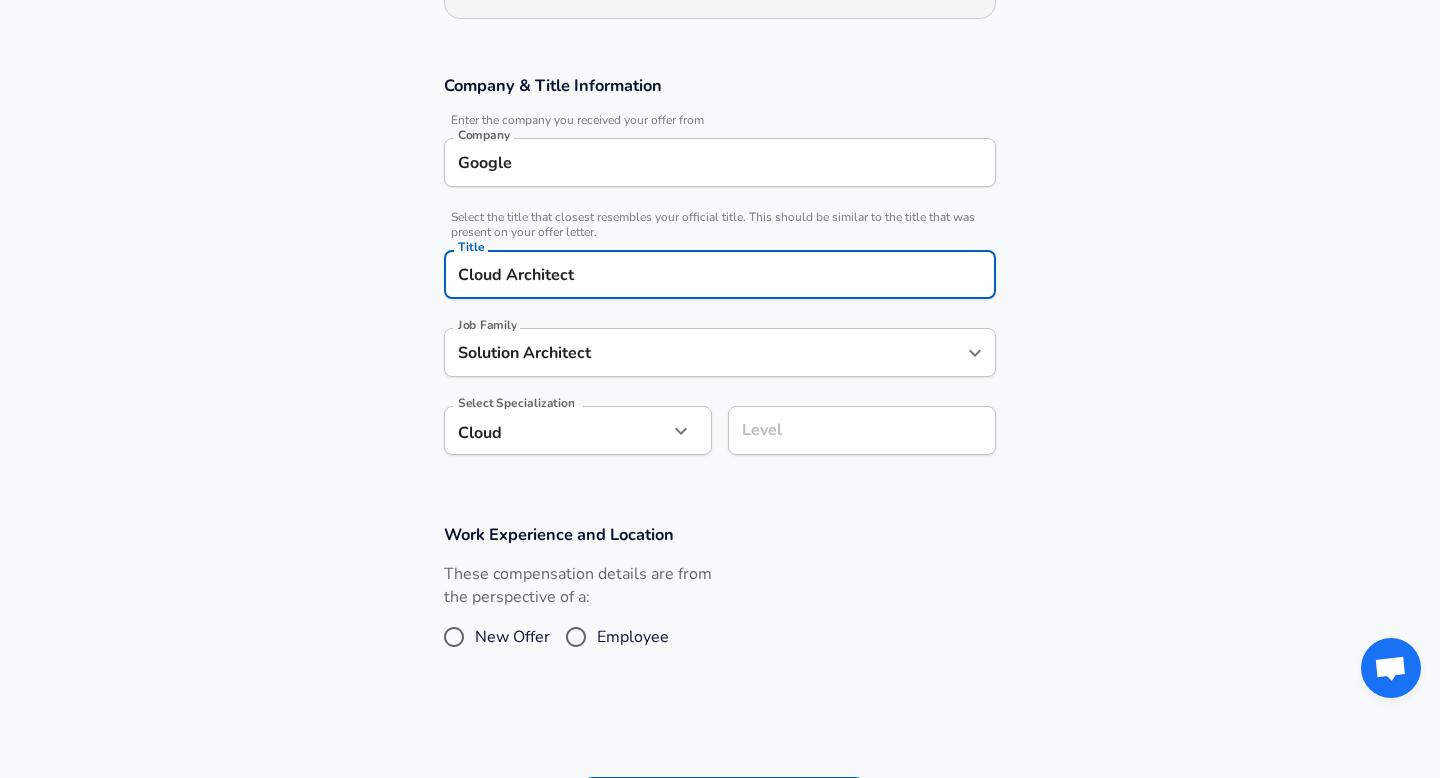 type on "Cloud Architect" 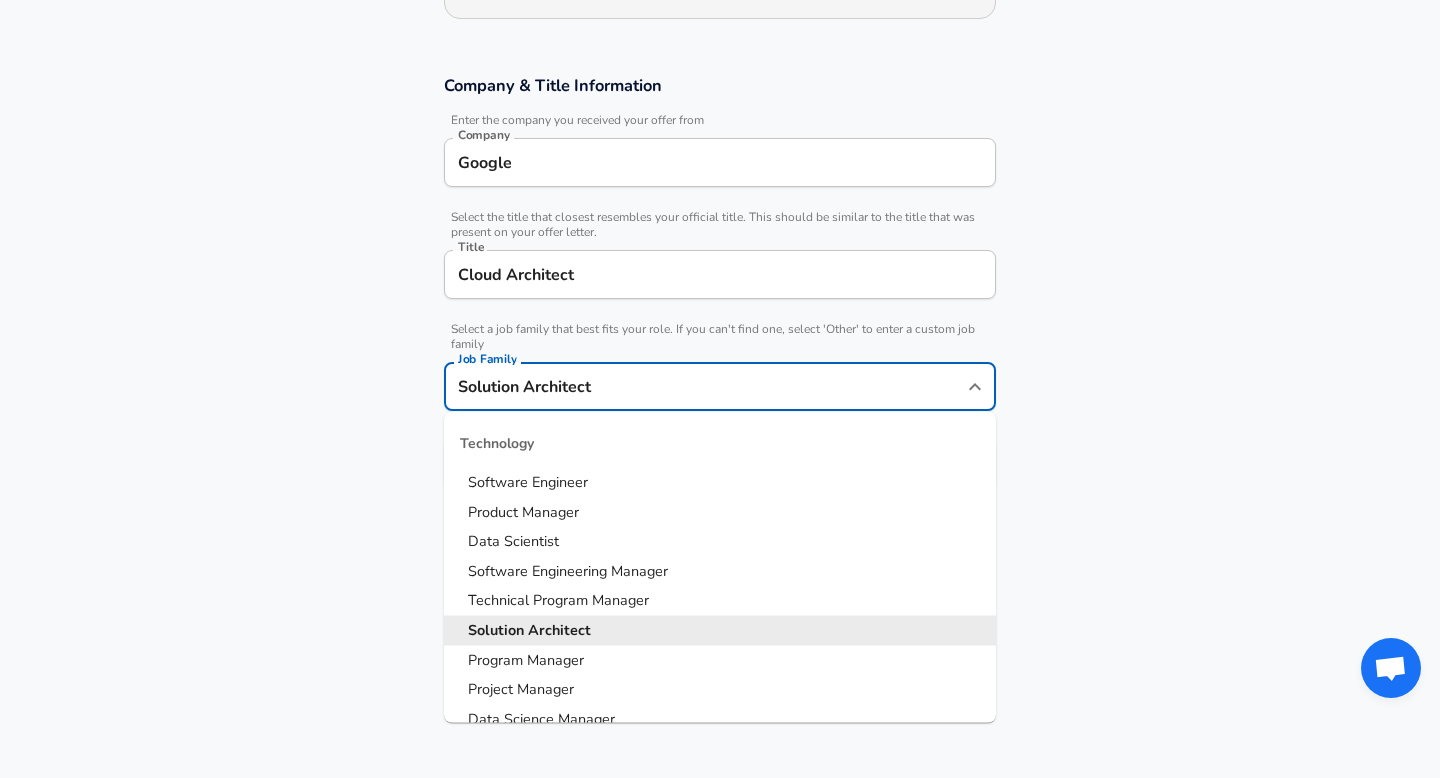 scroll, scrollTop: 345, scrollLeft: 0, axis: vertical 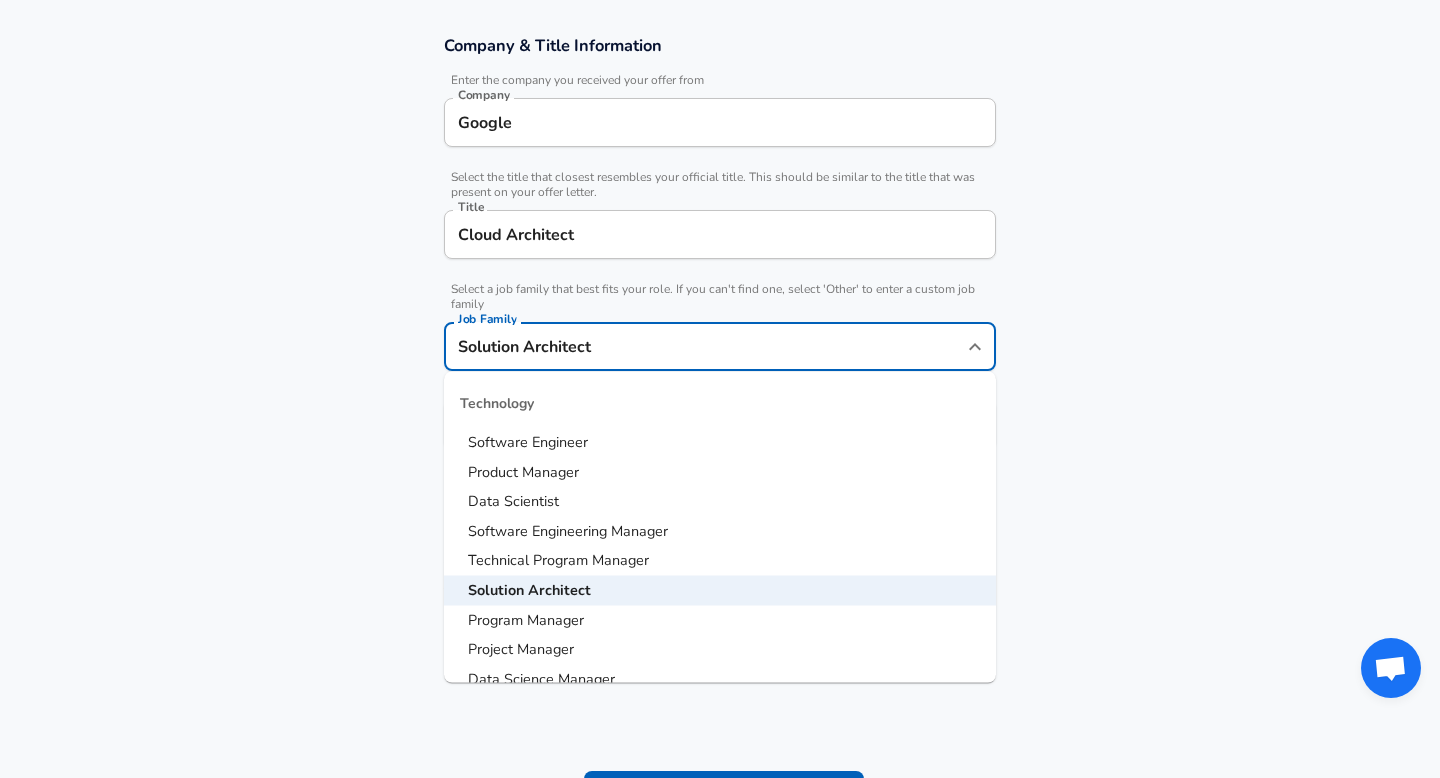 click on "Work Experience and Location These compensation details are from the perspective of a: New Offer Employee" at bounding box center [720, 594] 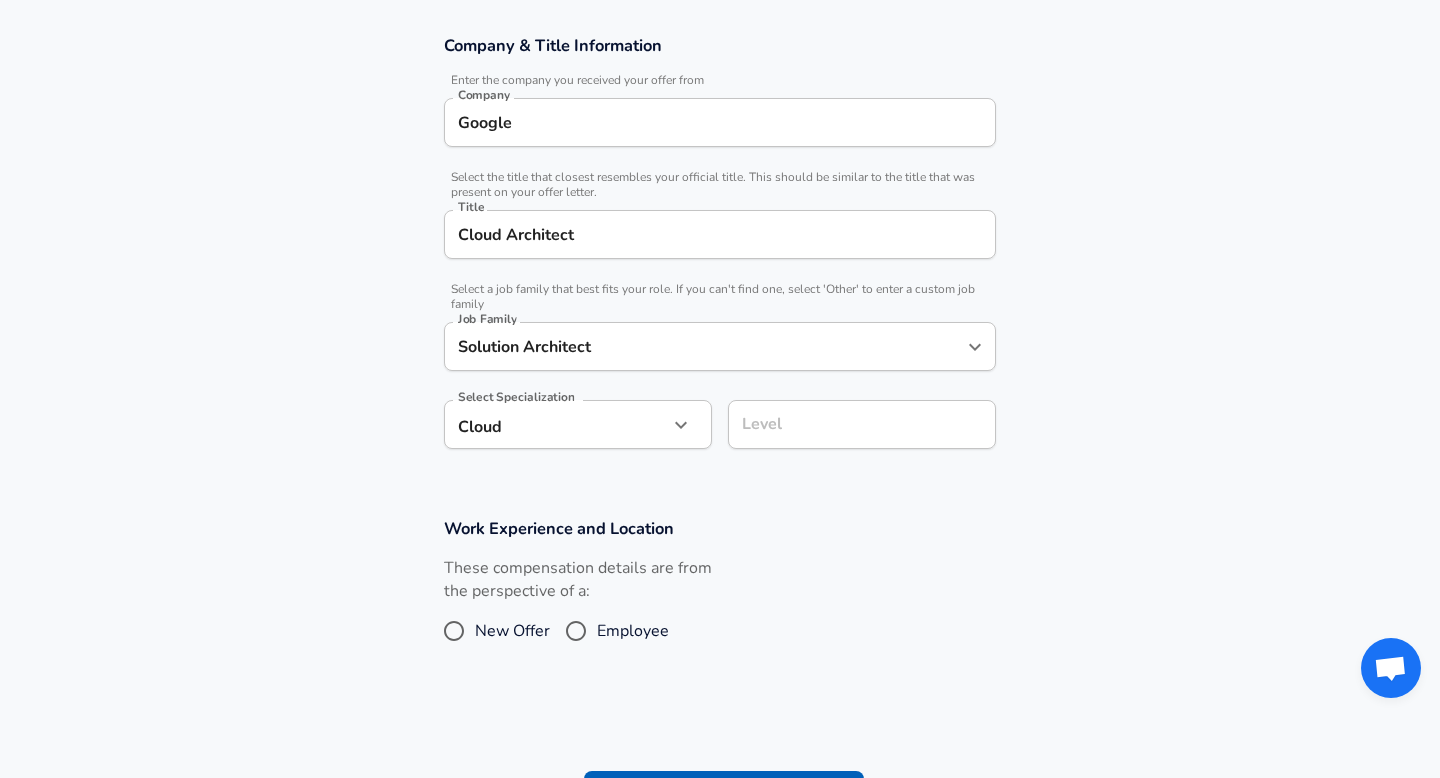 scroll, scrollTop: 385, scrollLeft: 0, axis: vertical 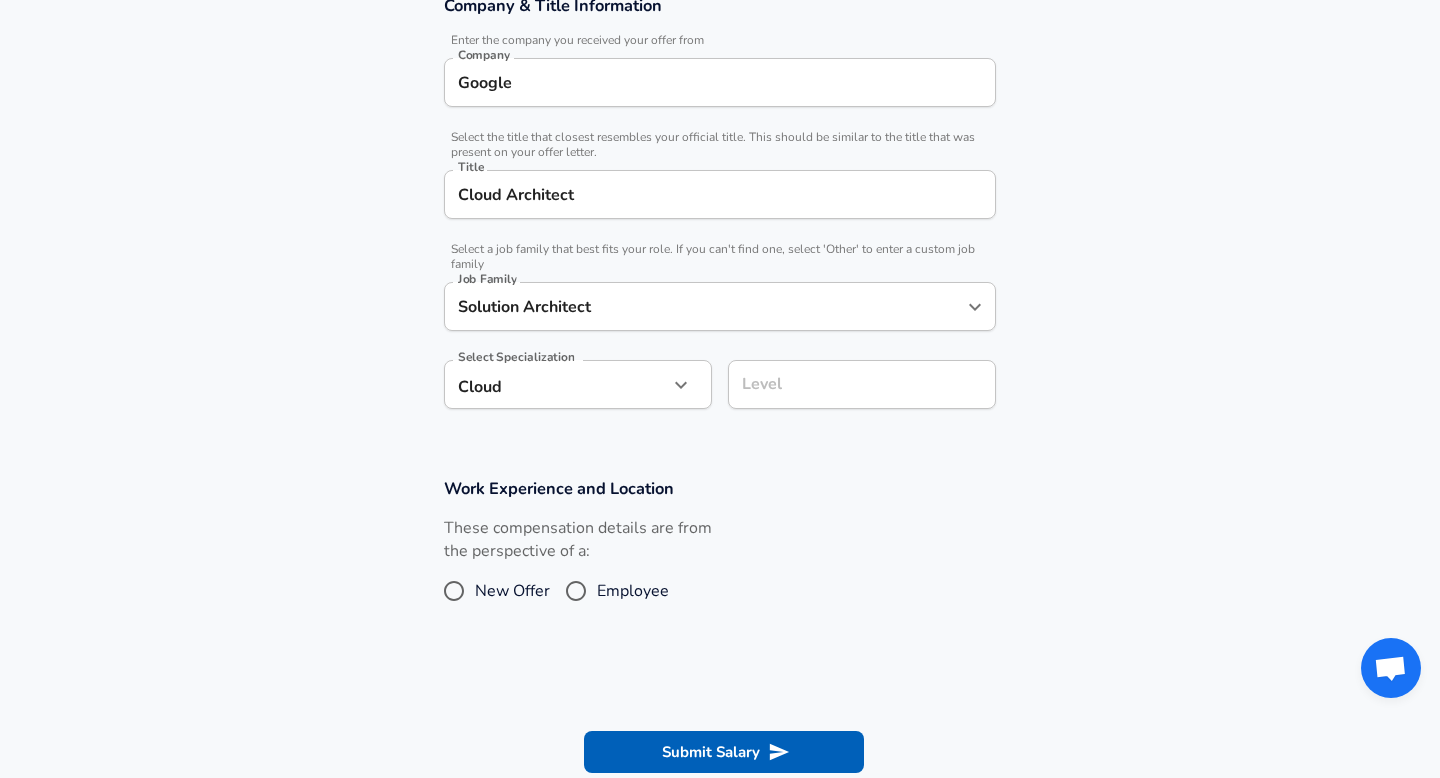 click on "Level" at bounding box center [862, 384] 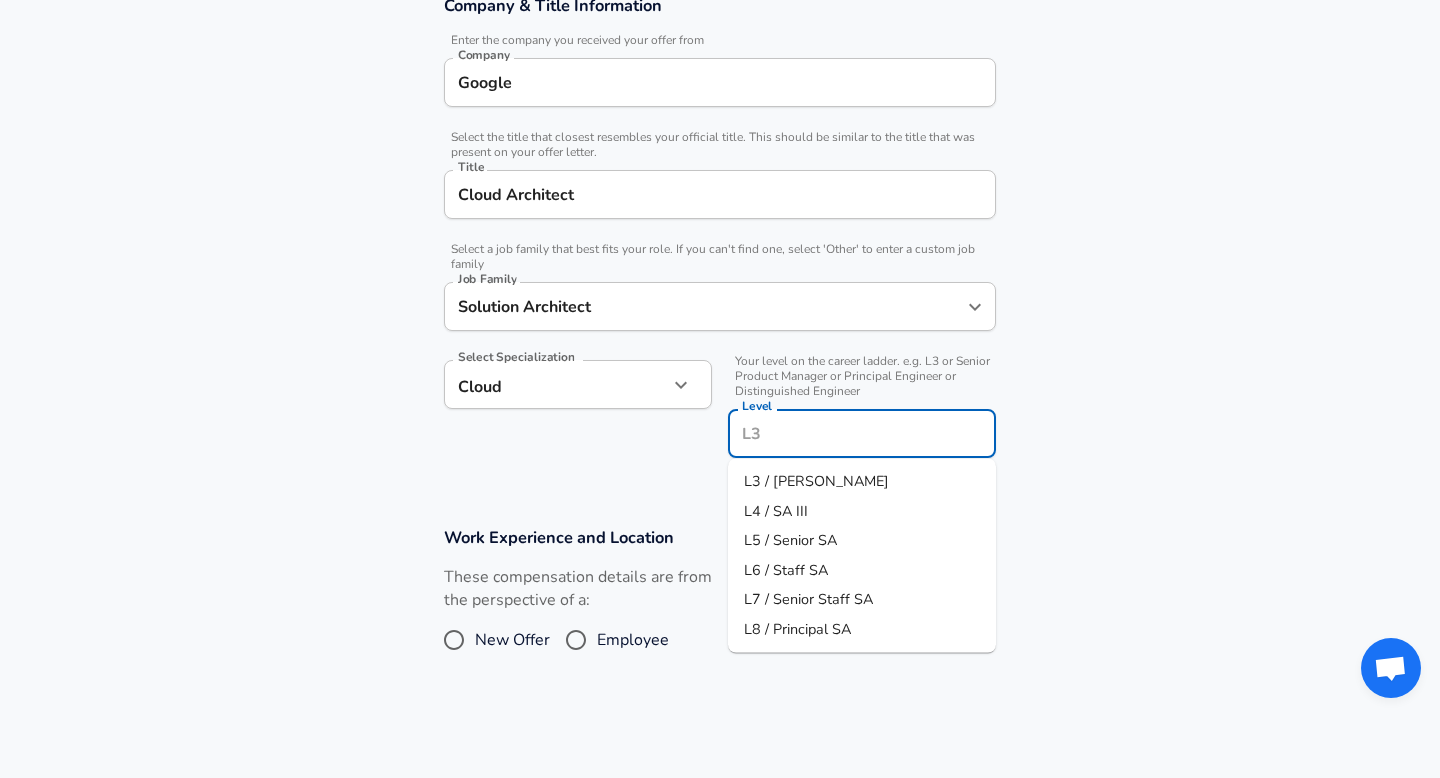 click on "L4 / SA III" at bounding box center [776, 510] 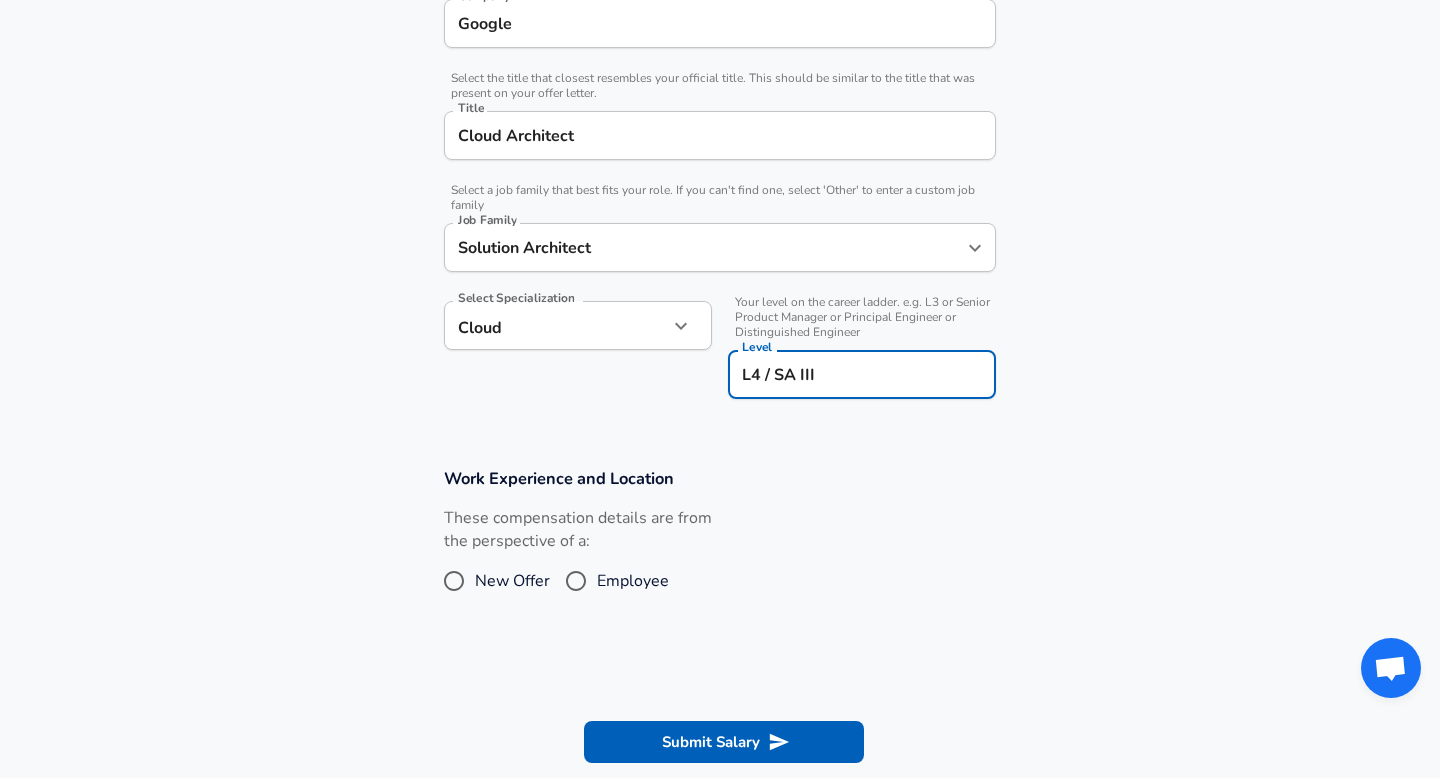 scroll, scrollTop: 469, scrollLeft: 0, axis: vertical 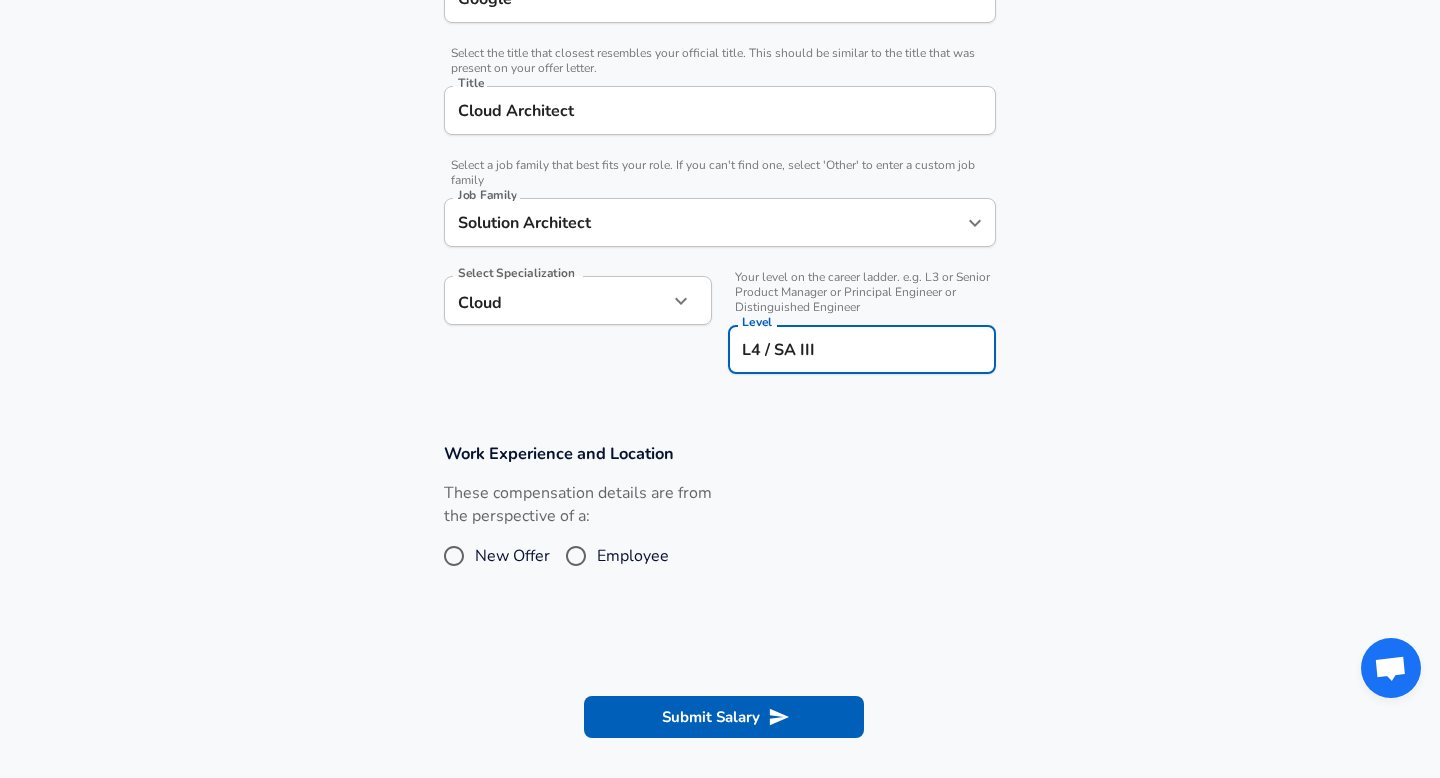 click on "Employee" at bounding box center (576, 556) 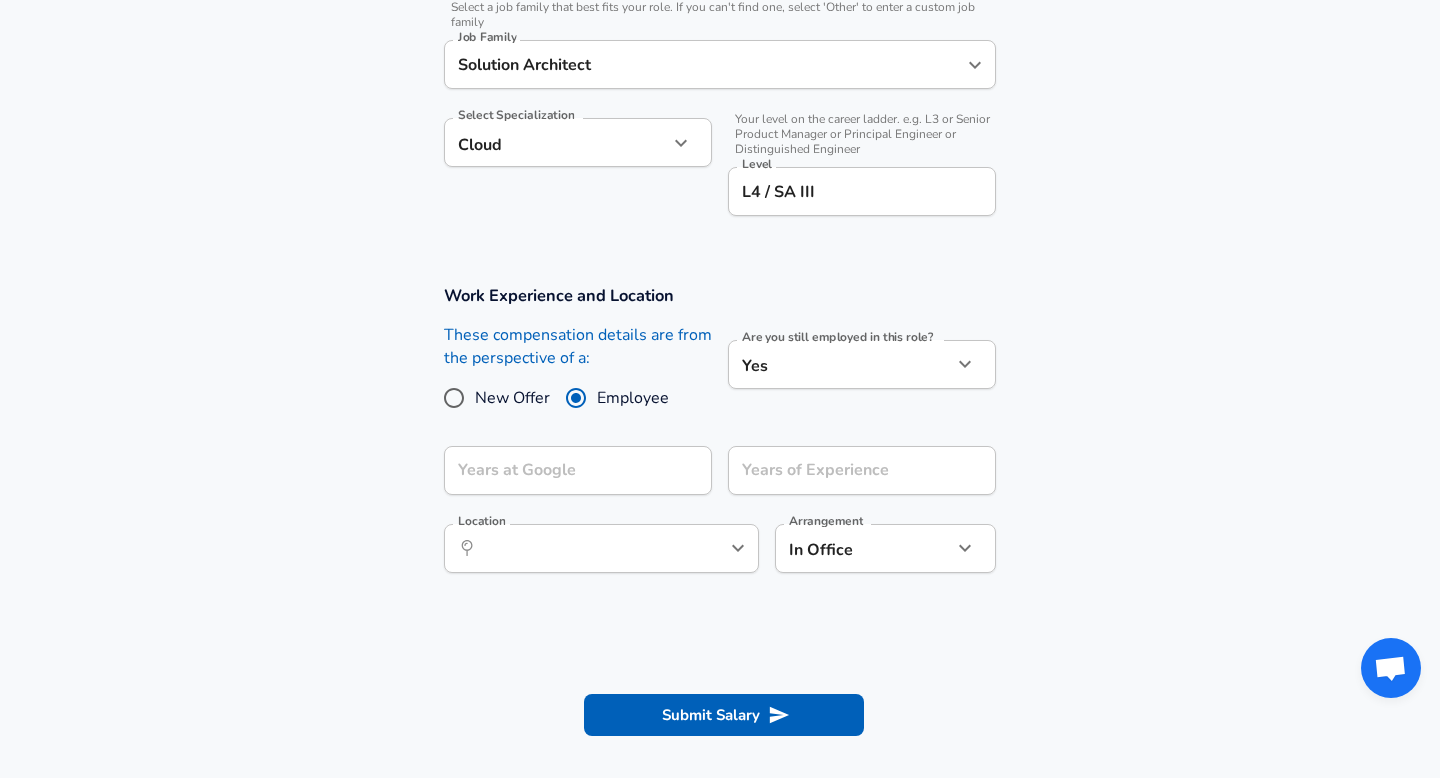 scroll, scrollTop: 631, scrollLeft: 0, axis: vertical 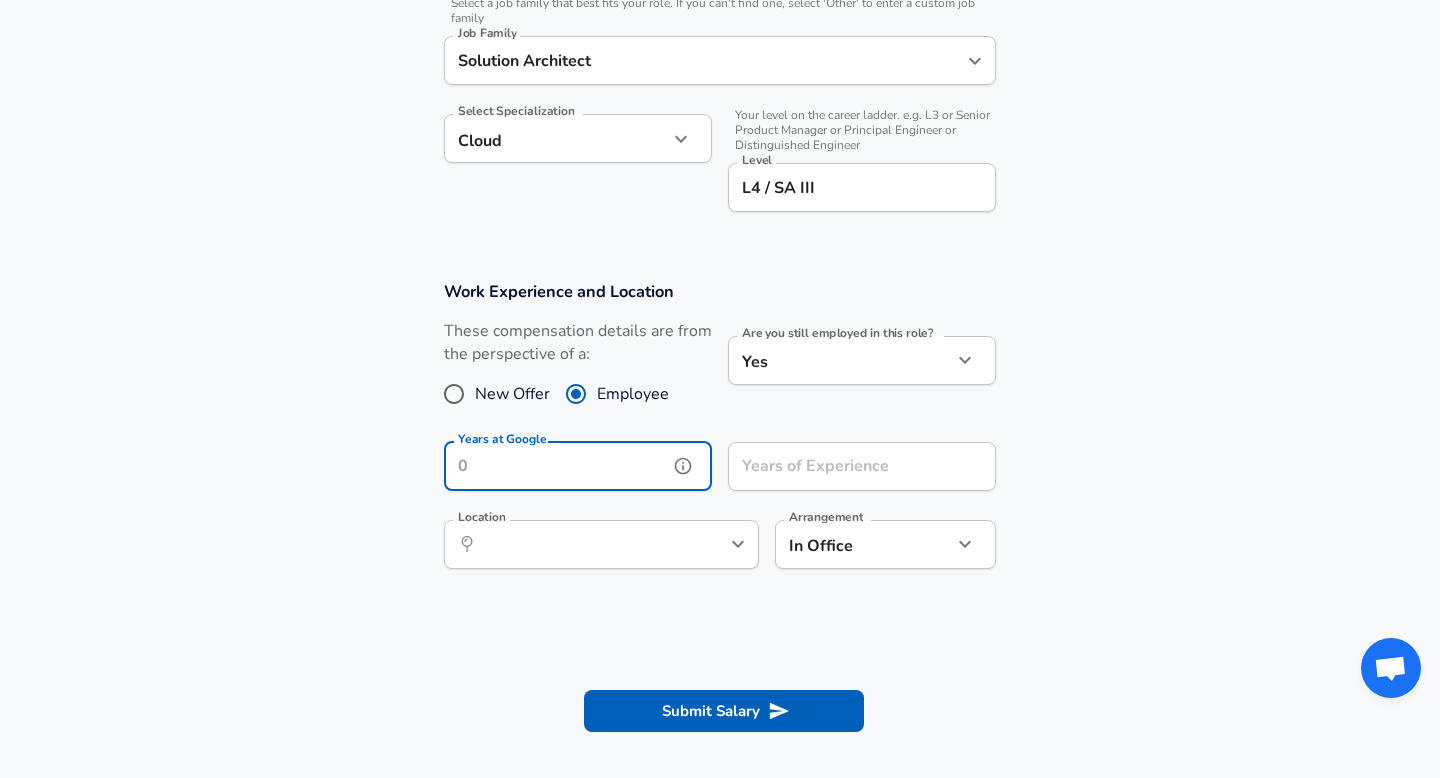 click on "Years at Google" at bounding box center (556, 466) 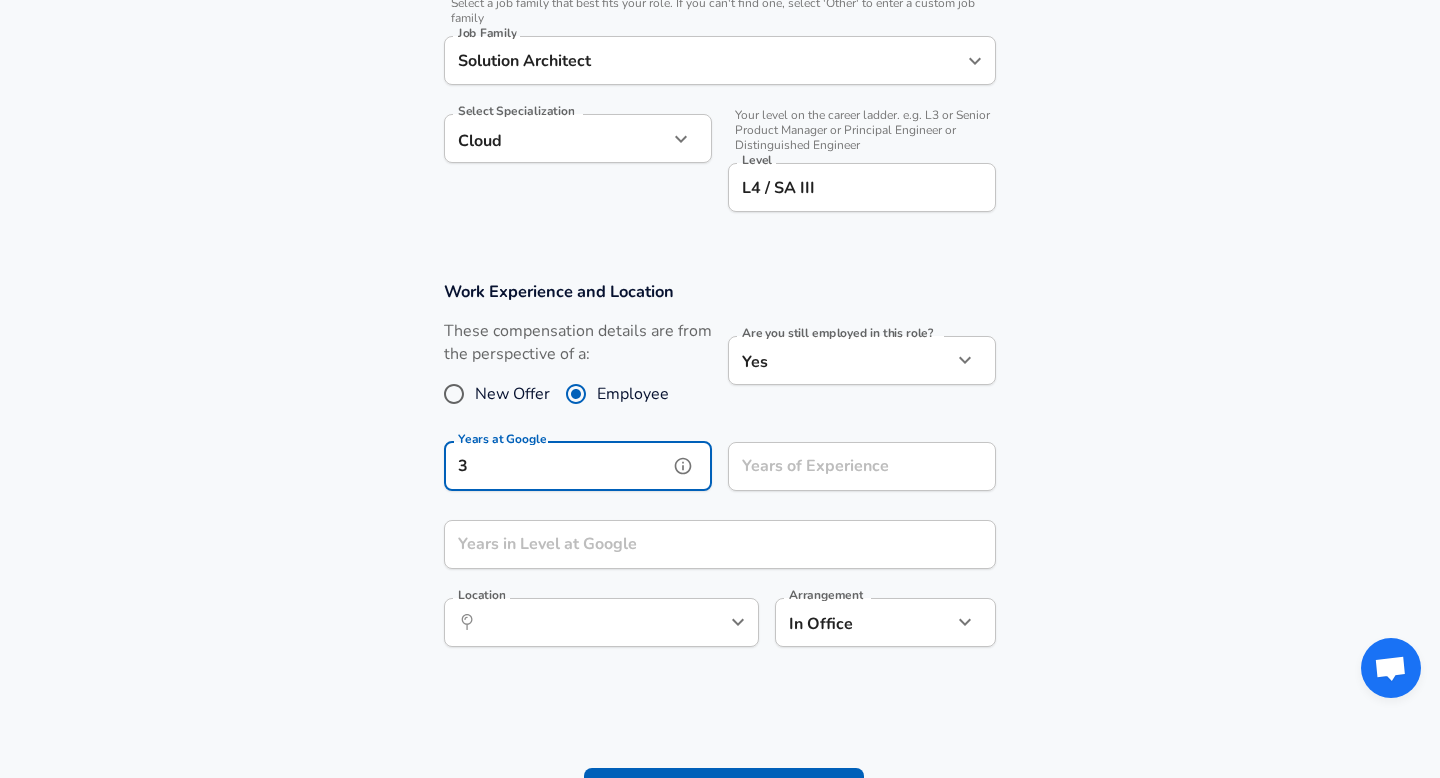 type on "3" 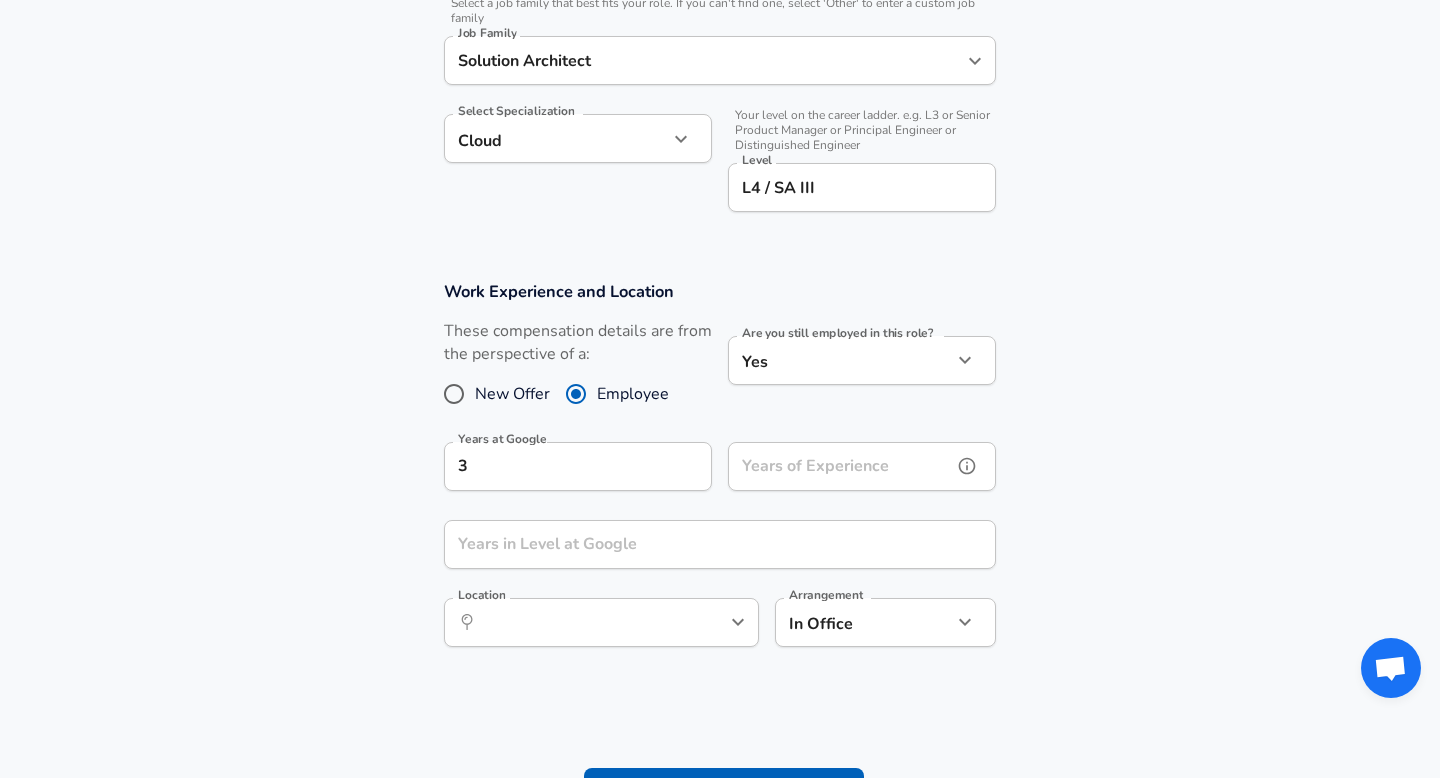 click on "Years of Experience" at bounding box center [840, 466] 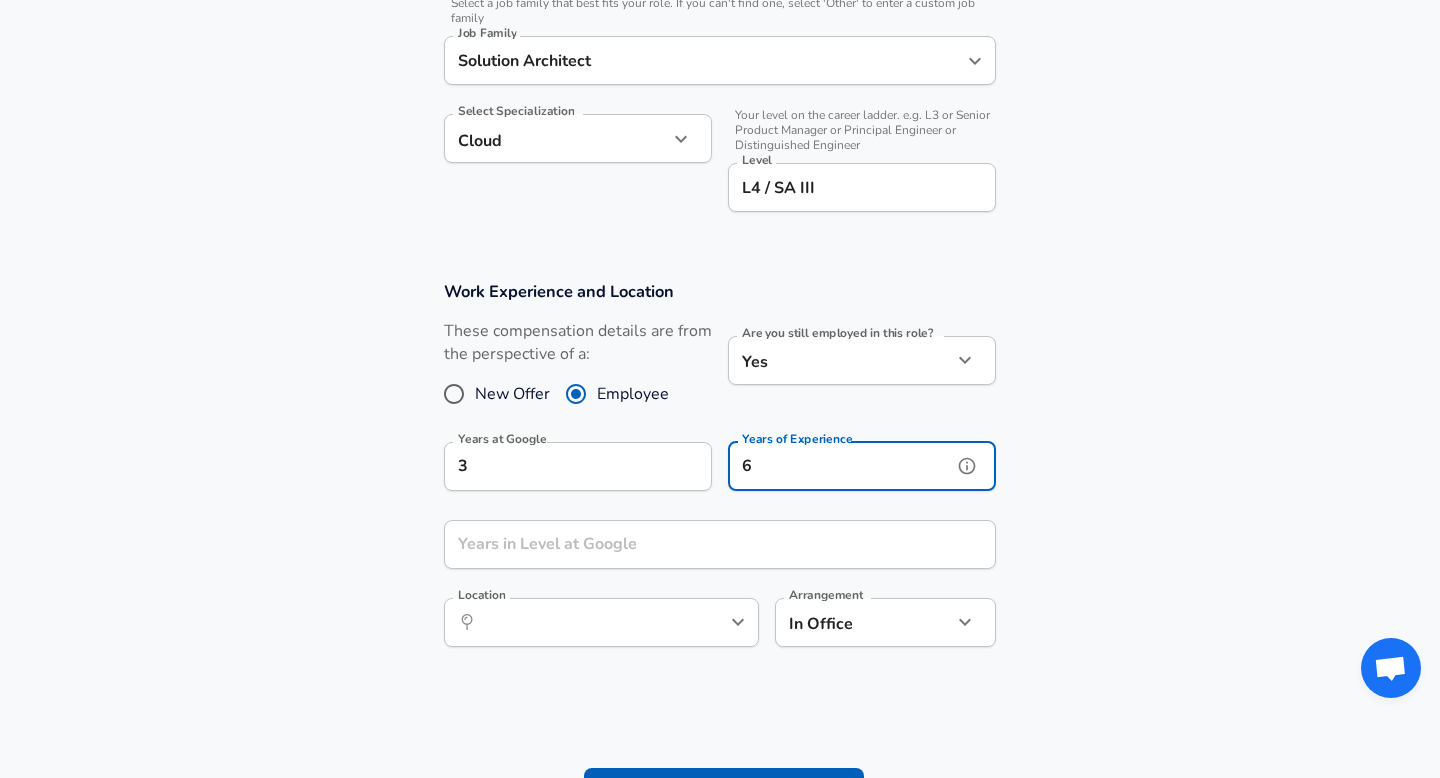type on "6" 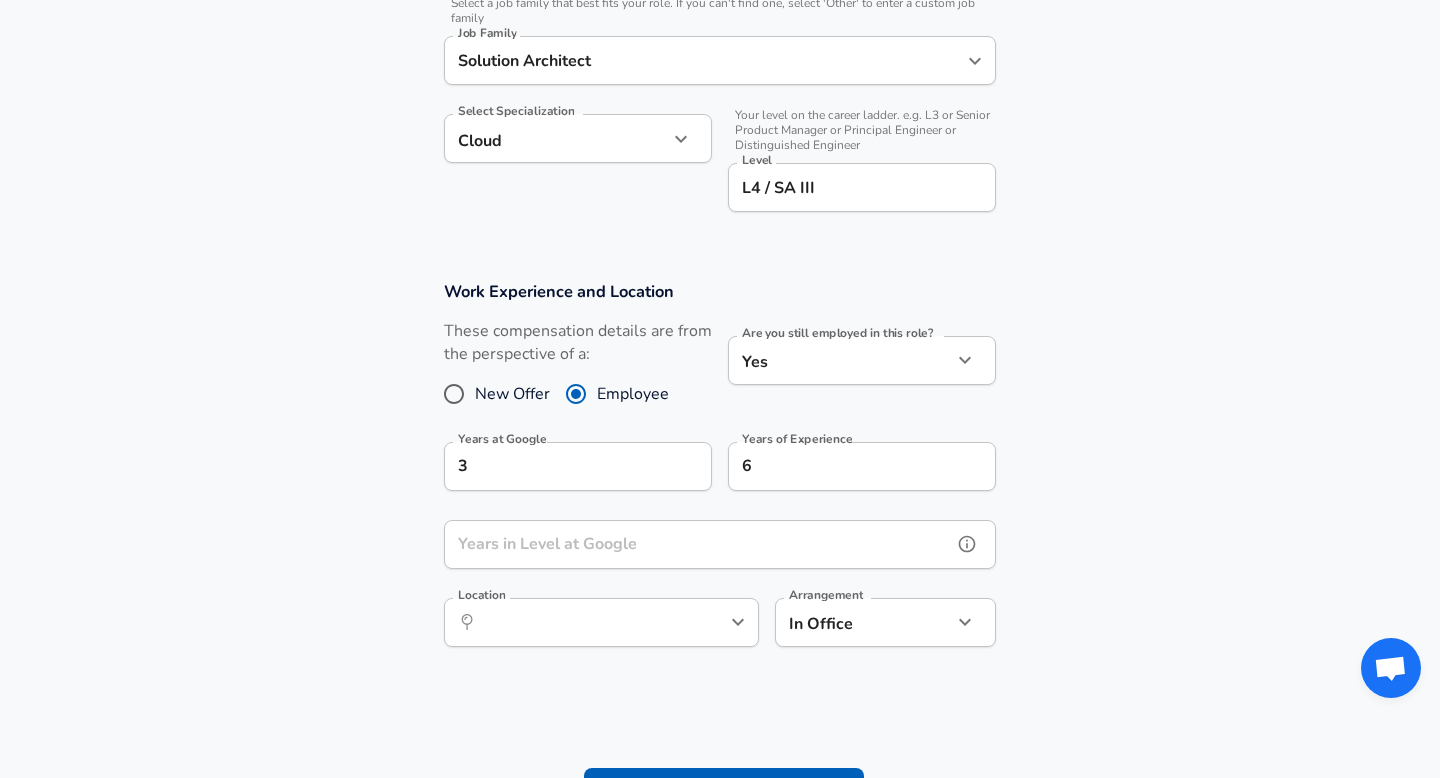 click on "Years in Level at Google" at bounding box center (698, 544) 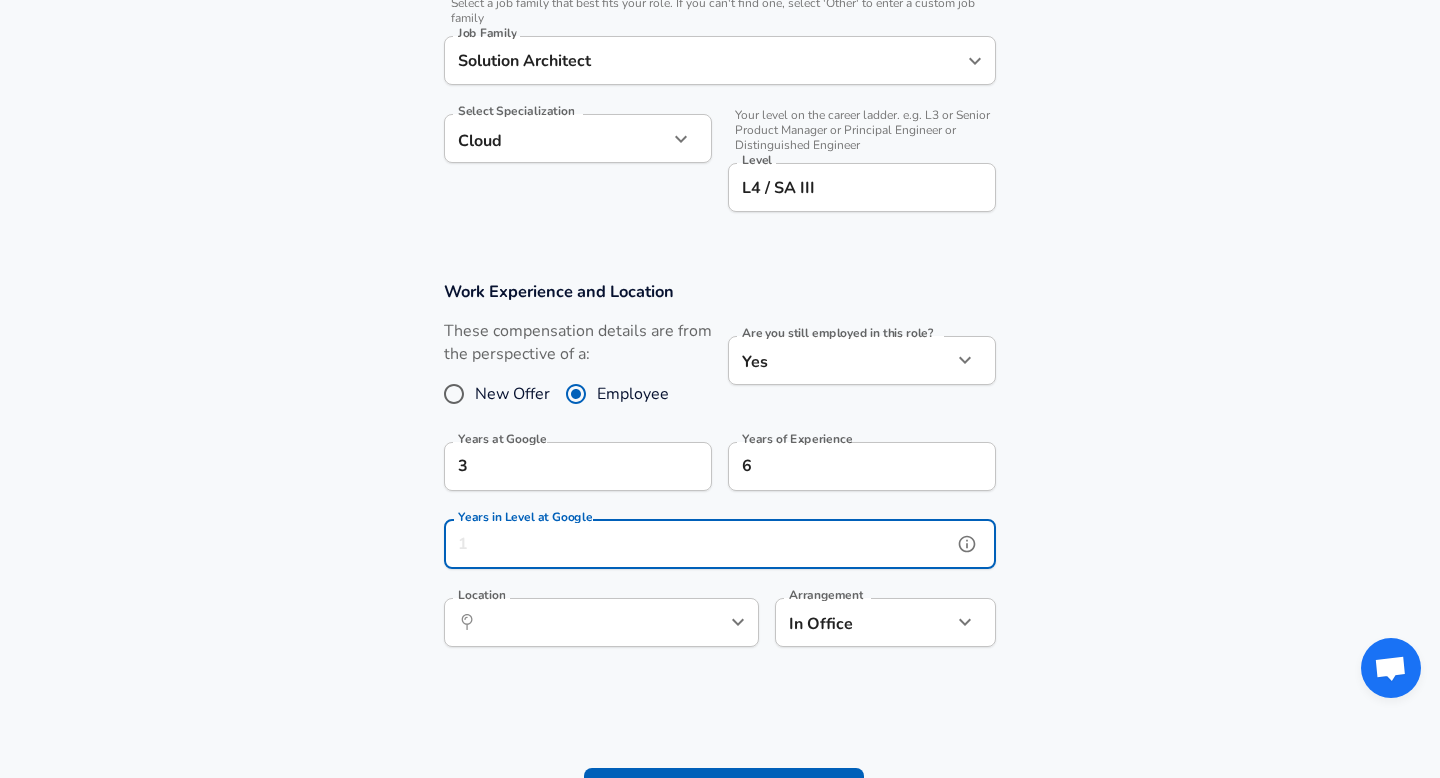 type on "3" 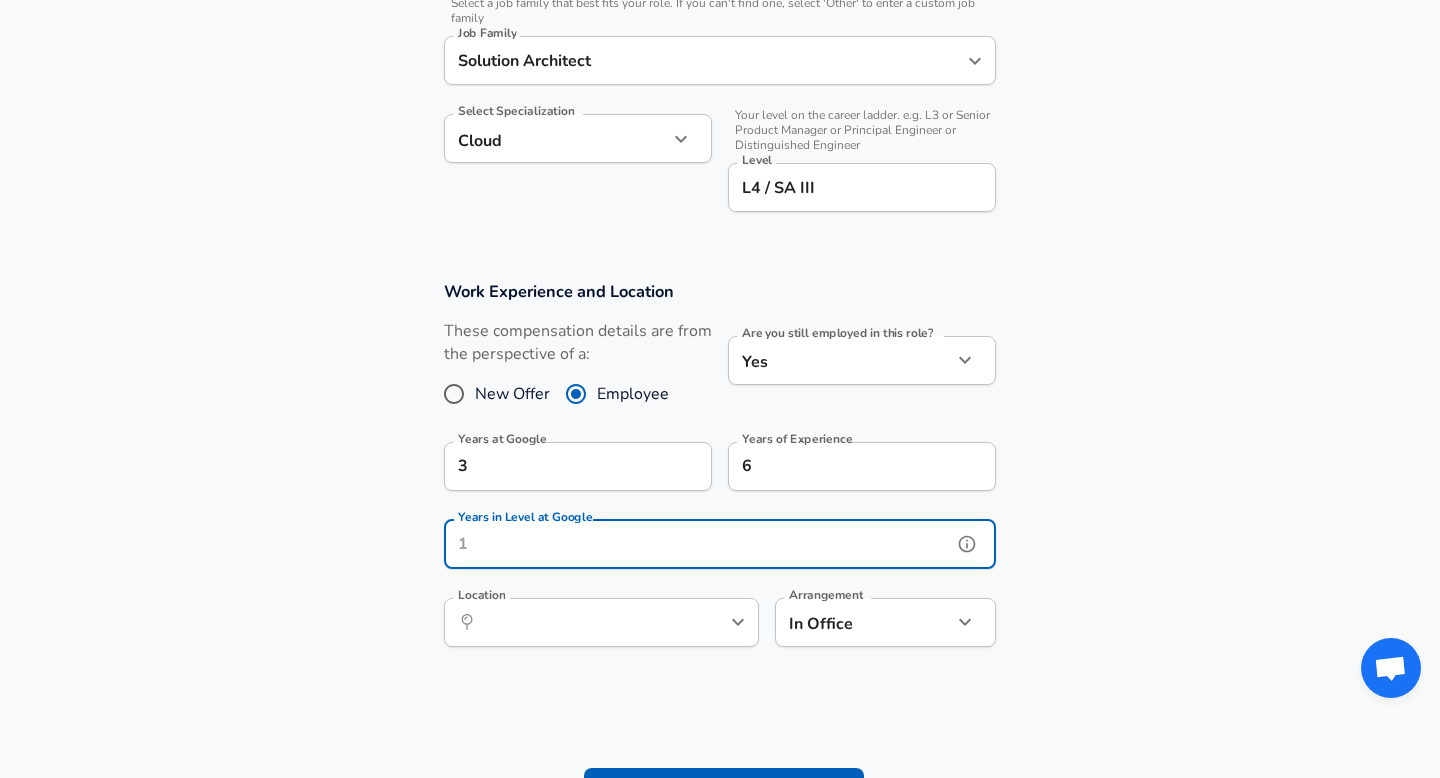 type on "1" 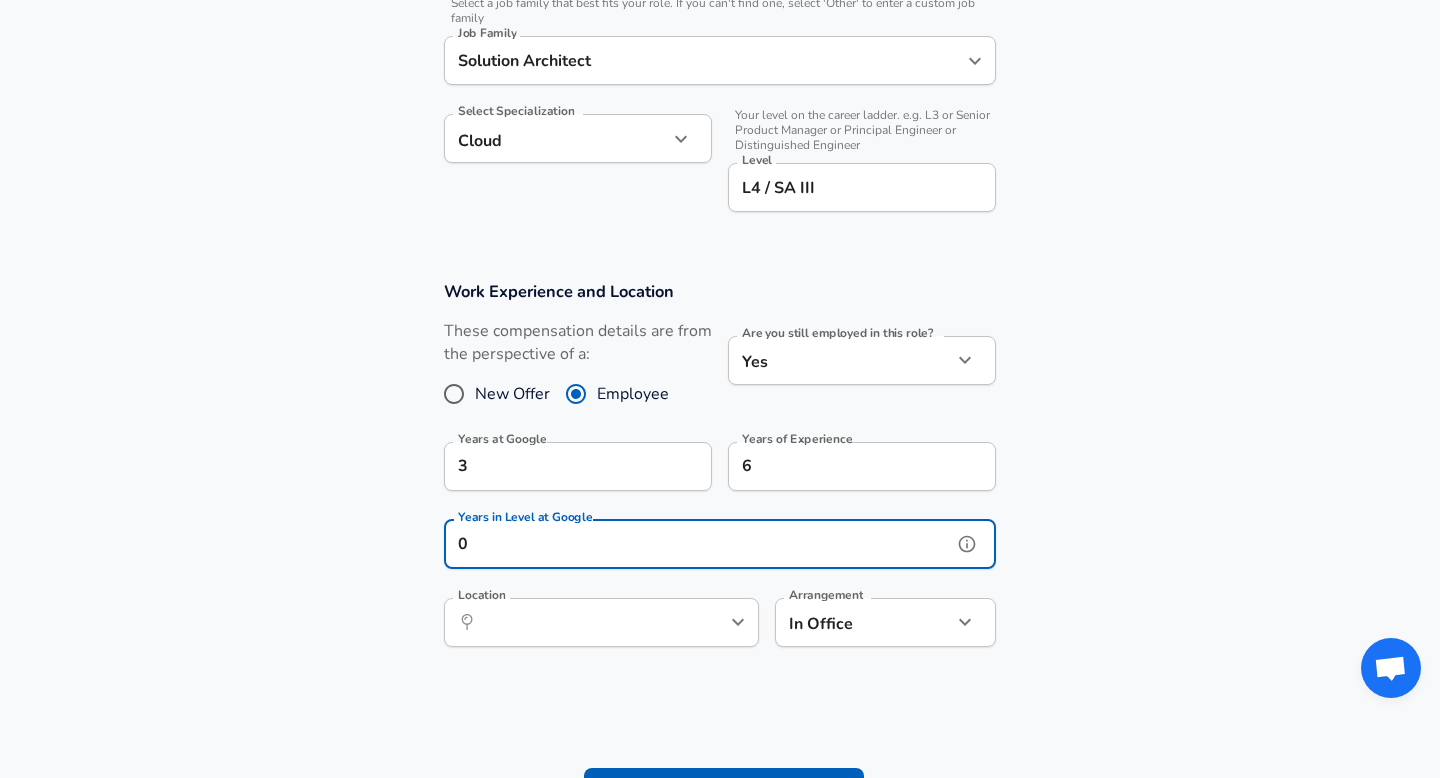 type on "0" 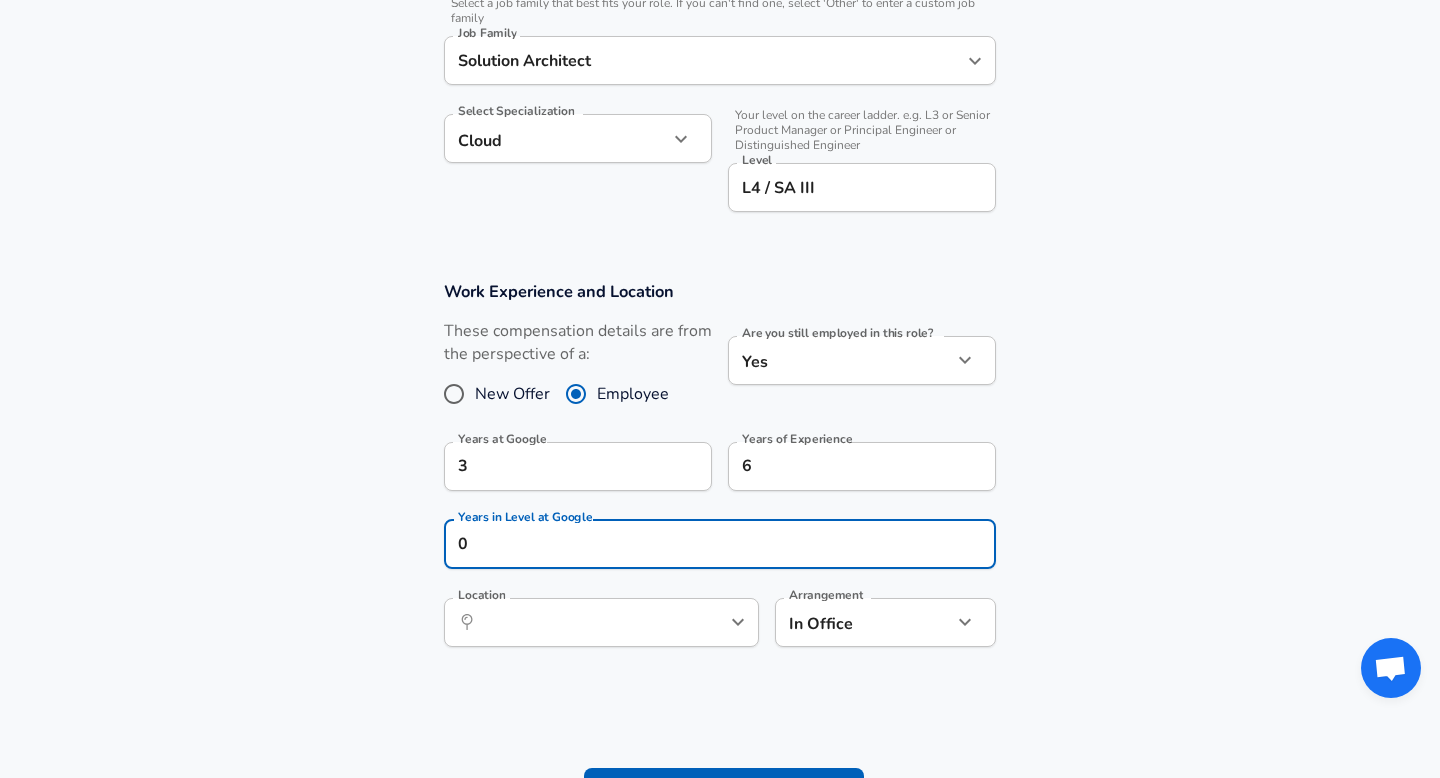 click on "Work Experience and Location These compensation details are from the perspective of a: New Offer Employee Are you still employed in this role? Yes yes Are you still employed in this role? Years at Google 3 Years at Google Years of Experience 6 Years of Experience Years in Level at Google 0 Years in Level at Google Location ​ Location Arrangement In Office office Arrangement" at bounding box center (720, 474) 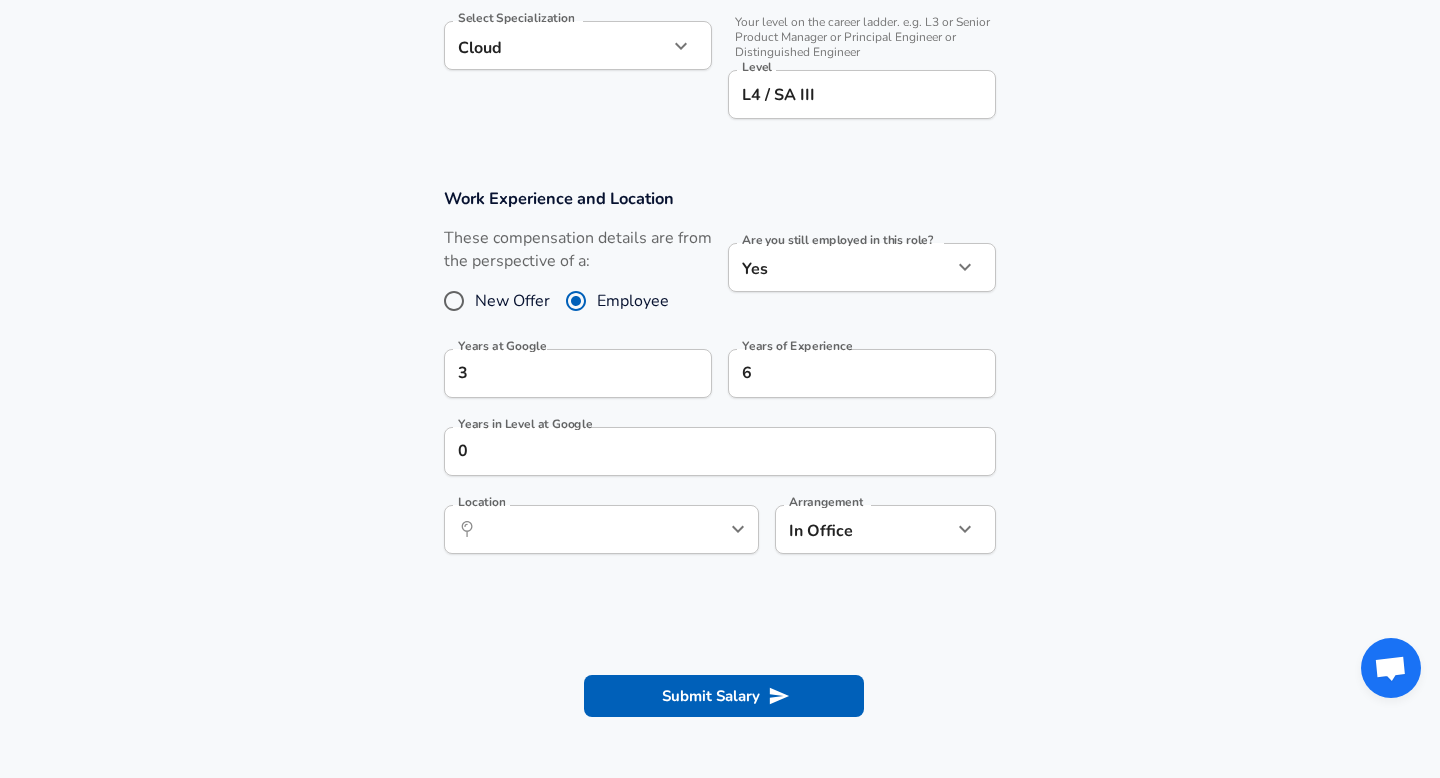 scroll, scrollTop: 725, scrollLeft: 0, axis: vertical 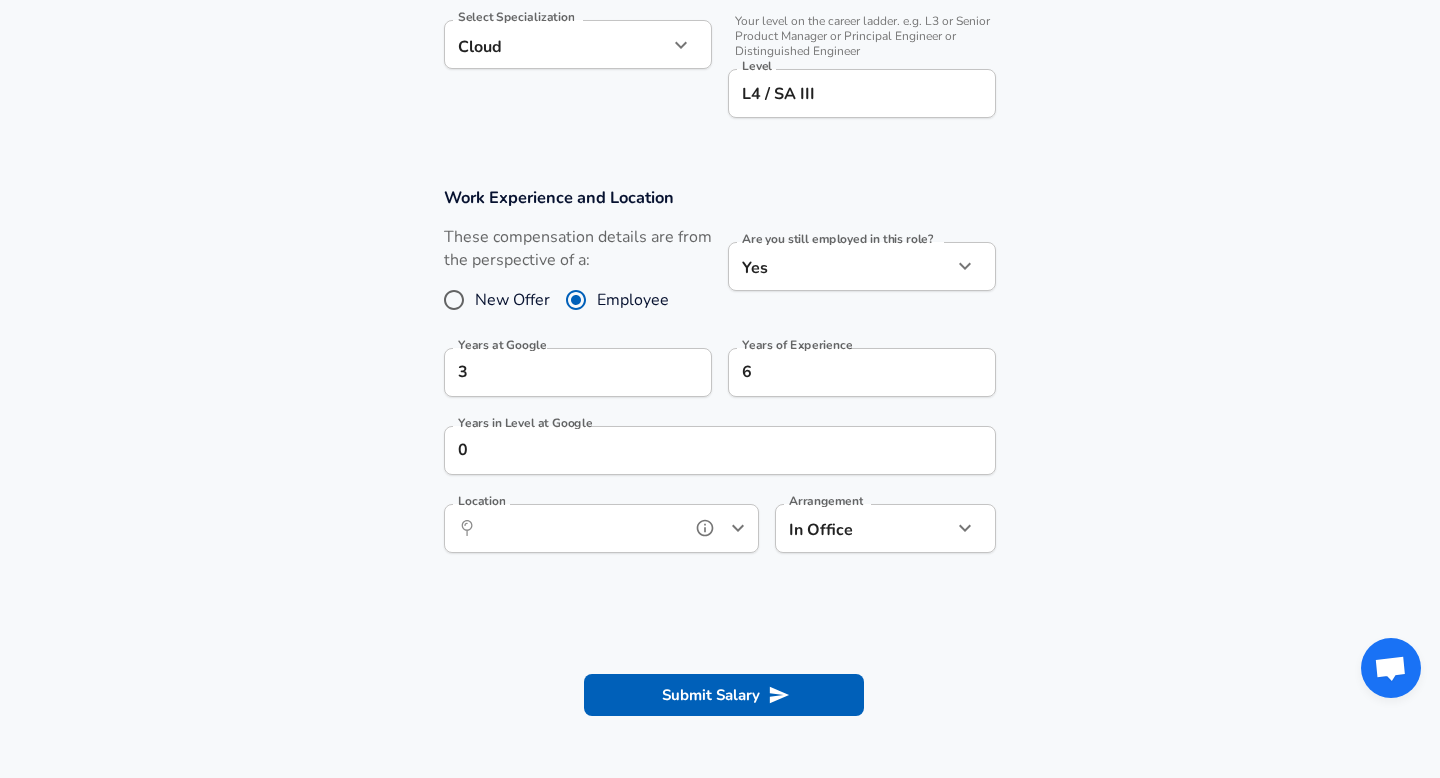 click on "Location" at bounding box center [579, 528] 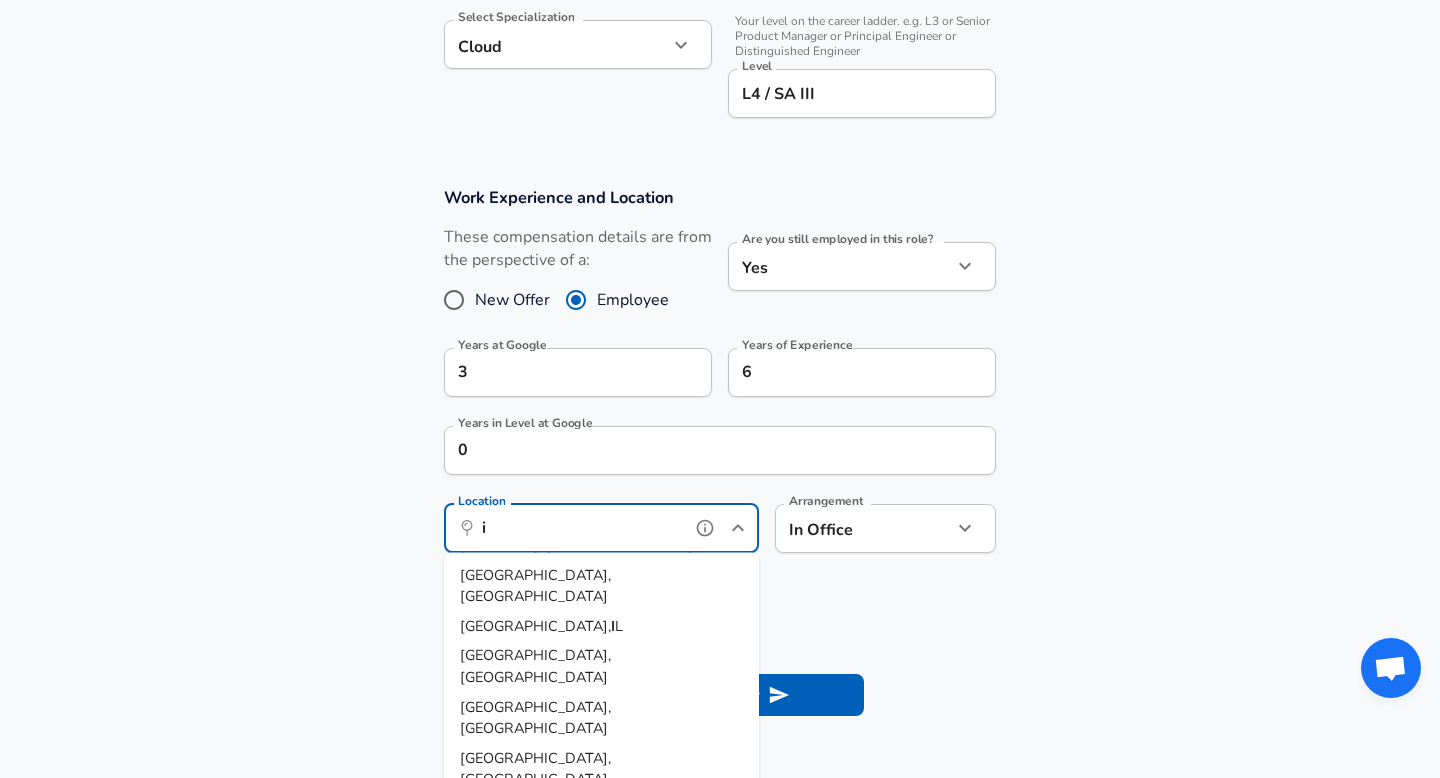 scroll, scrollTop: 0, scrollLeft: 0, axis: both 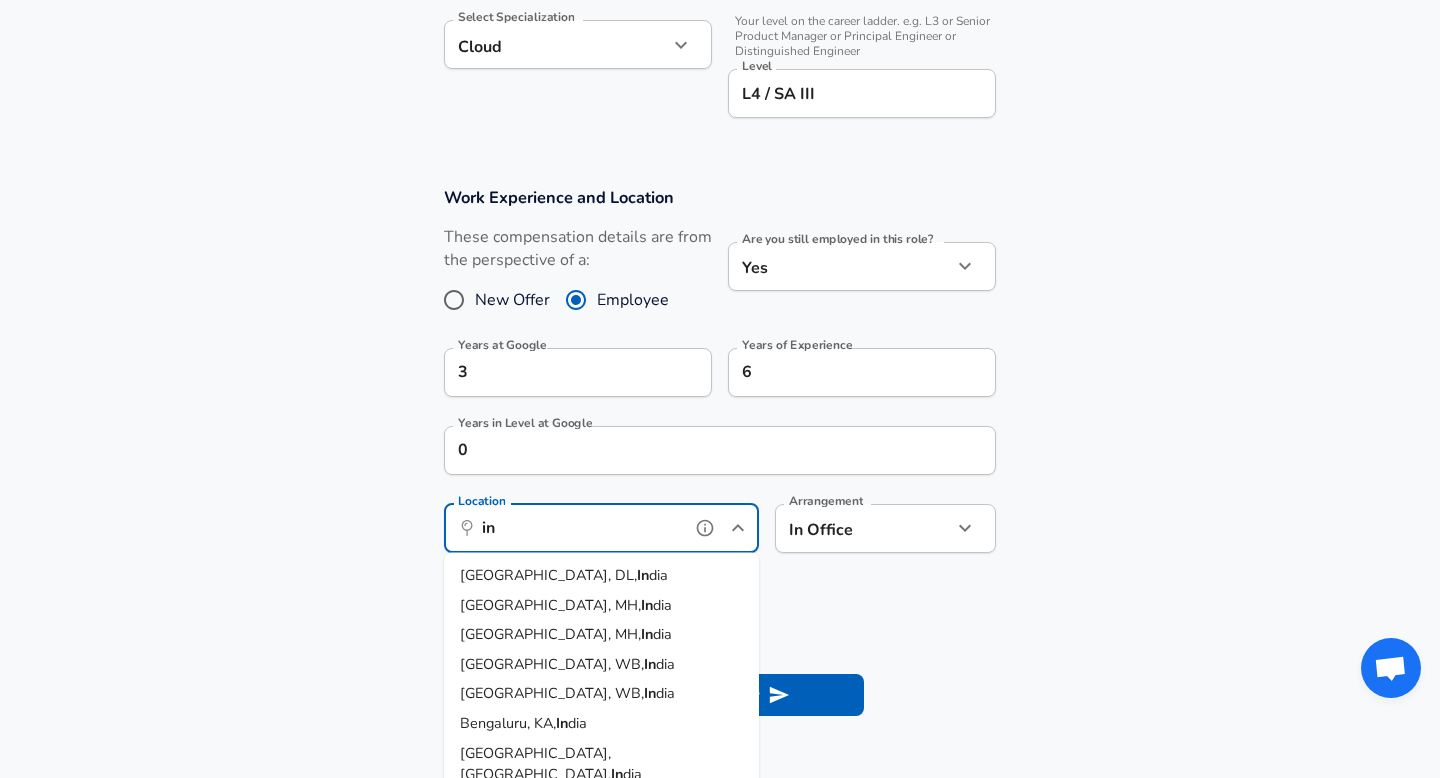 type on "i" 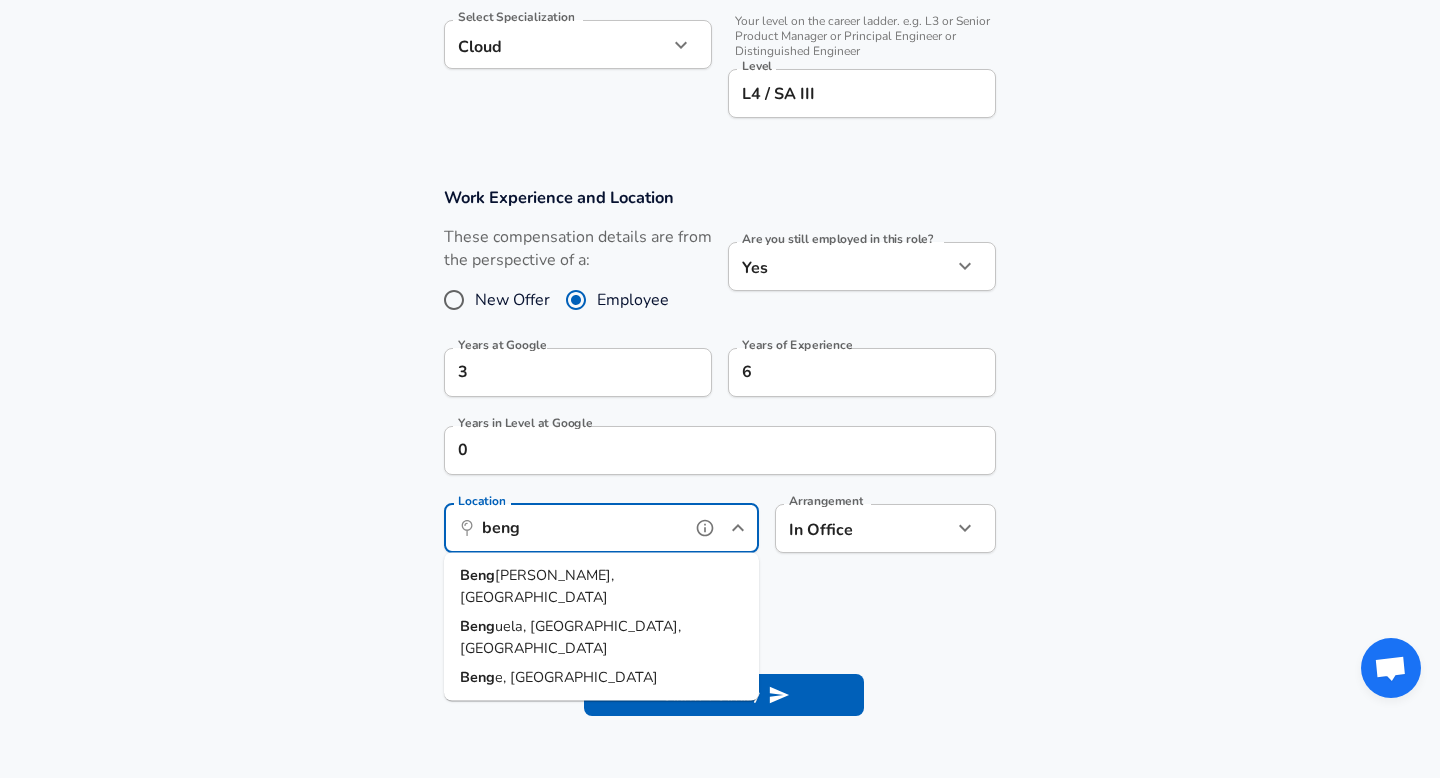 click on "aluru, KA, India" at bounding box center [537, 586] 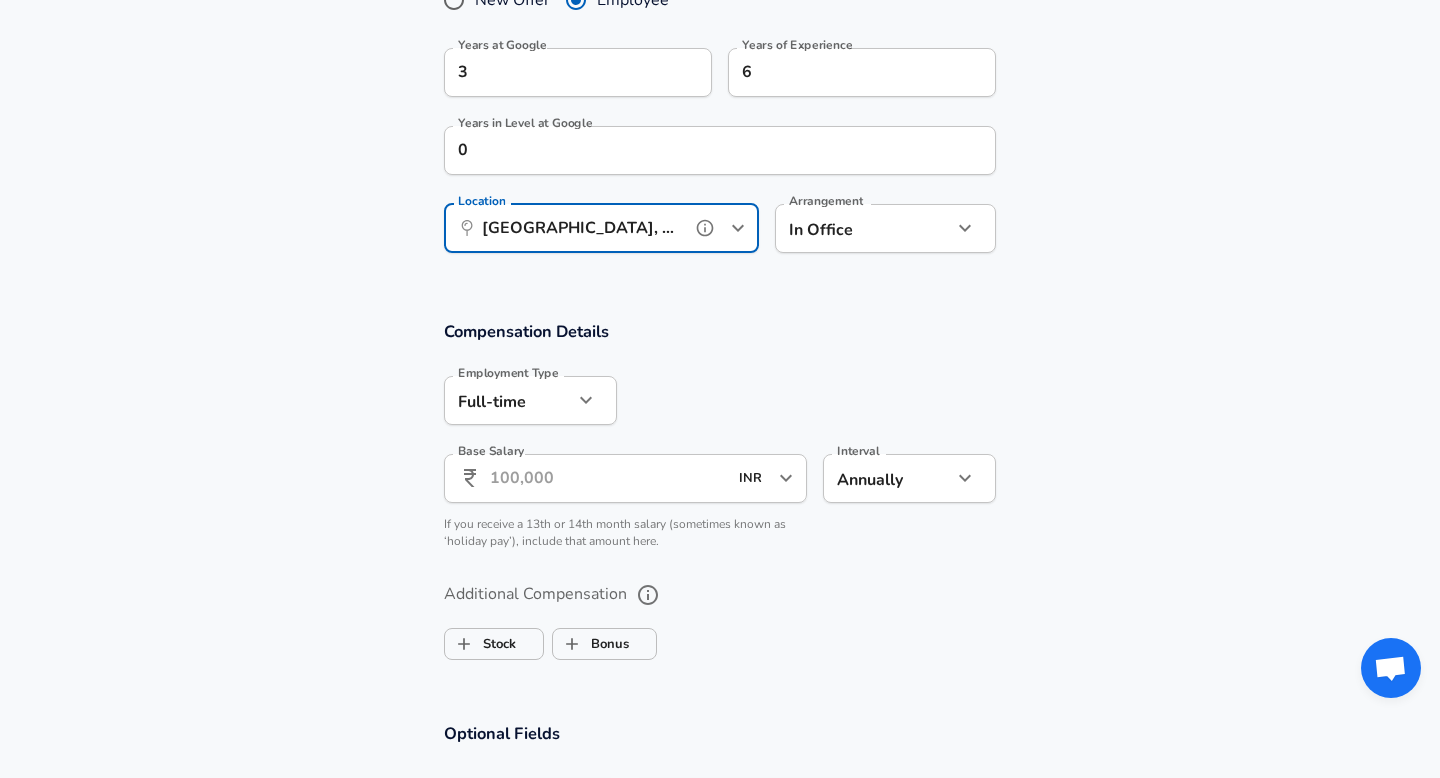 scroll, scrollTop: 1034, scrollLeft: 0, axis: vertical 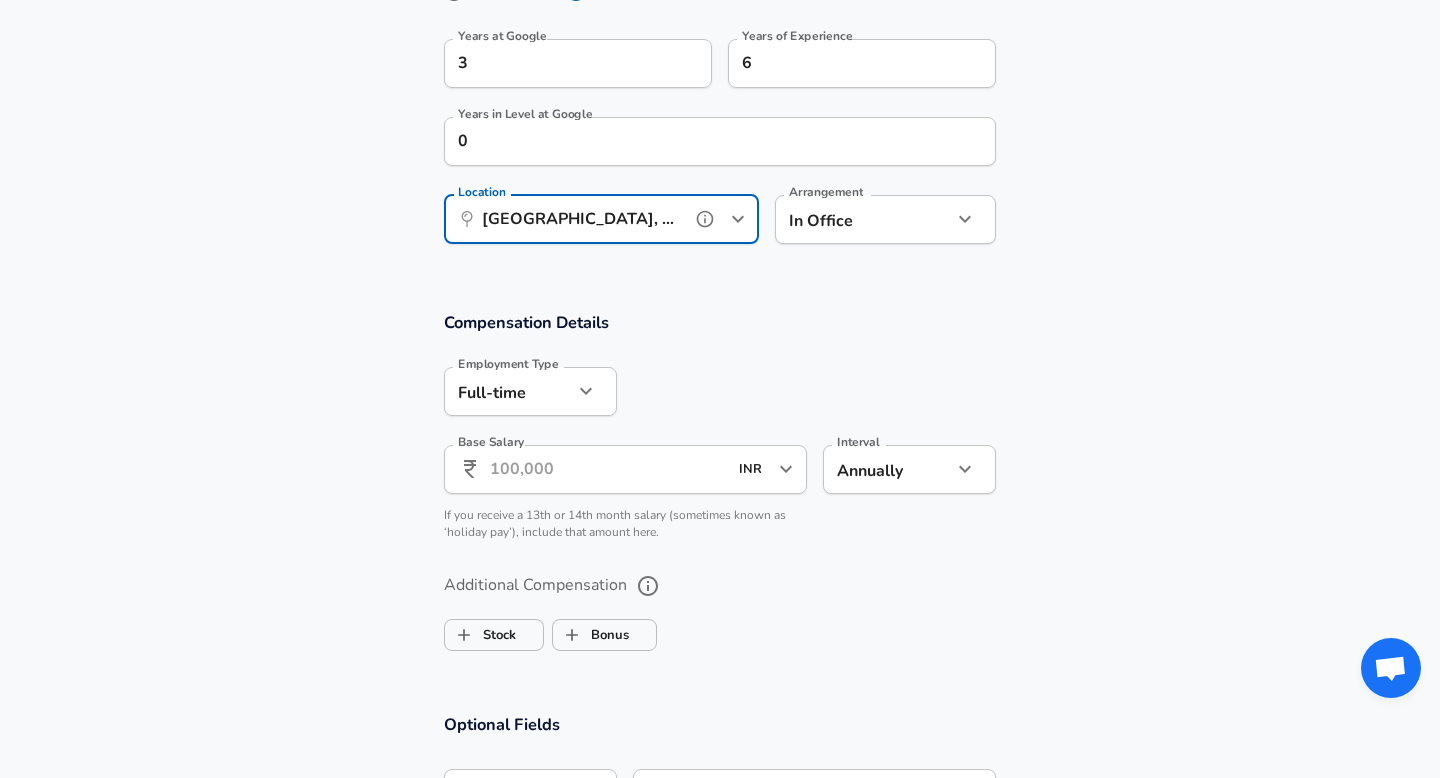 type on "Bengaluru, KA, India" 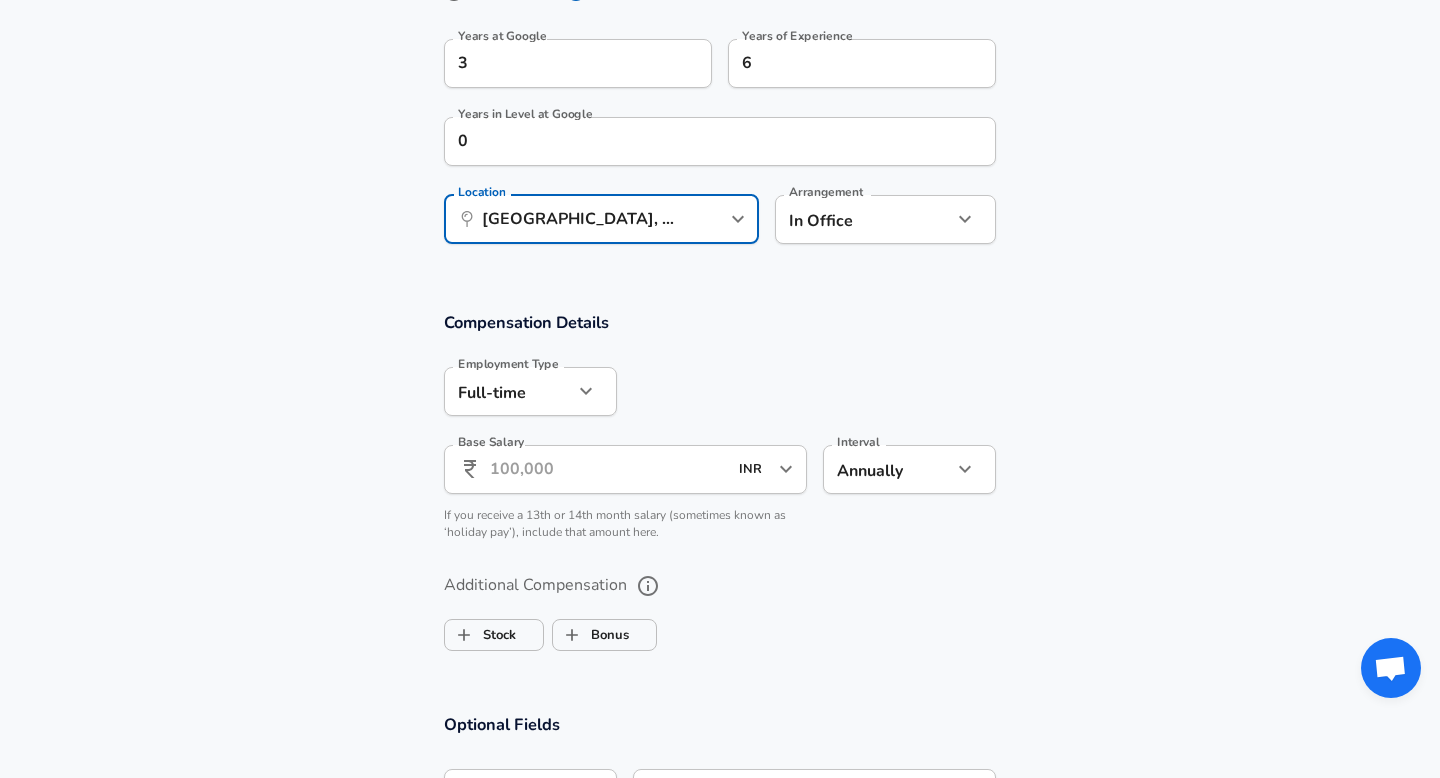 click on "Base Salary" at bounding box center (608, 469) 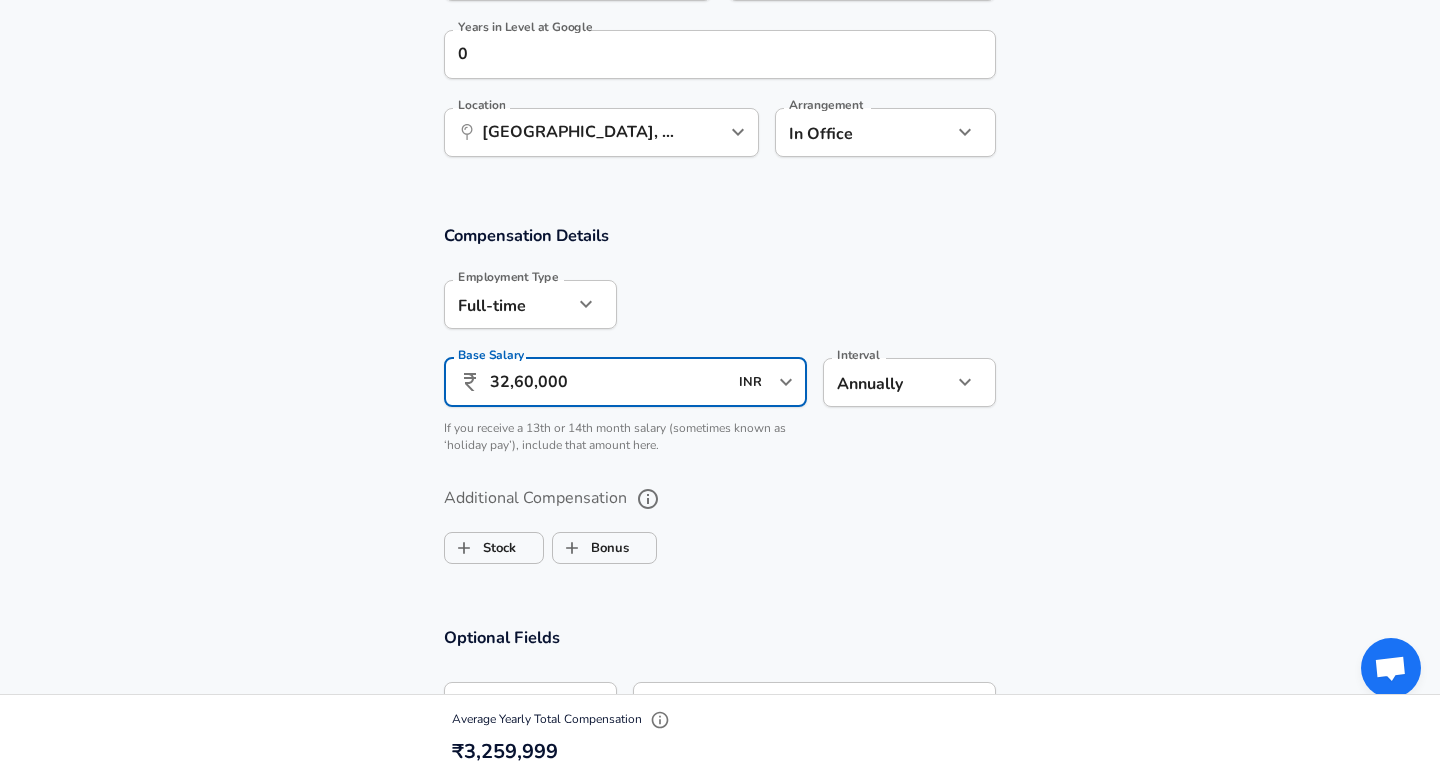 scroll, scrollTop: 1140, scrollLeft: 0, axis: vertical 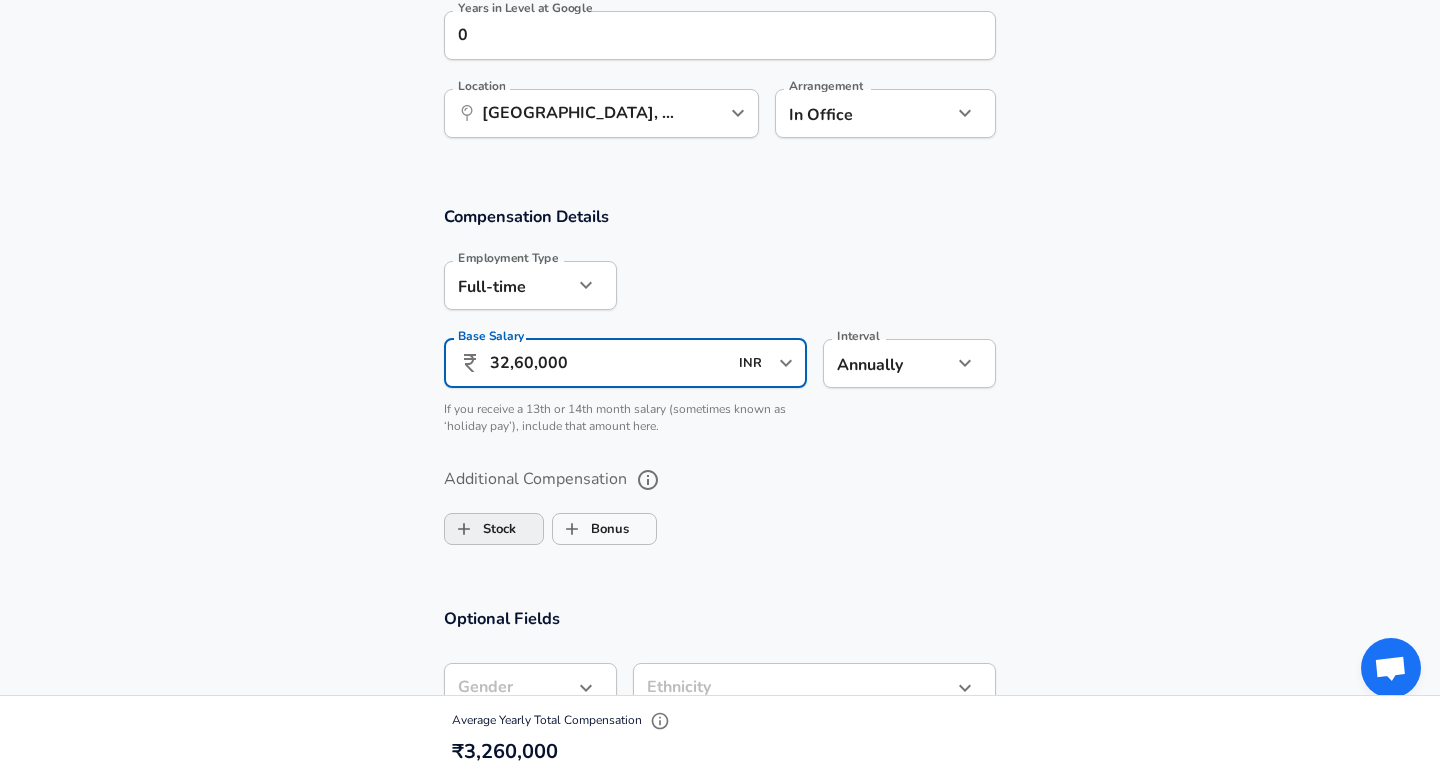 type on "32,60,000" 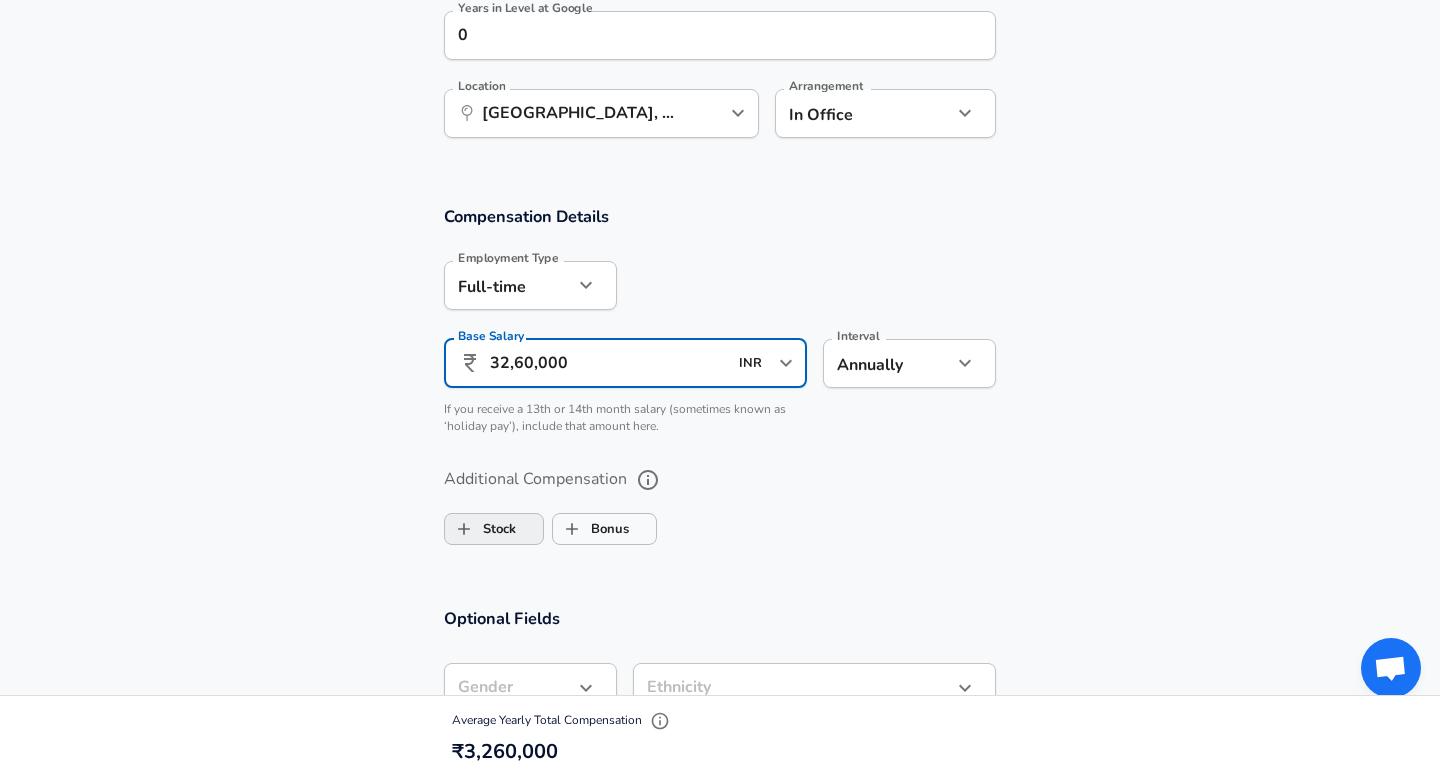 click on "Stock" at bounding box center (480, 529) 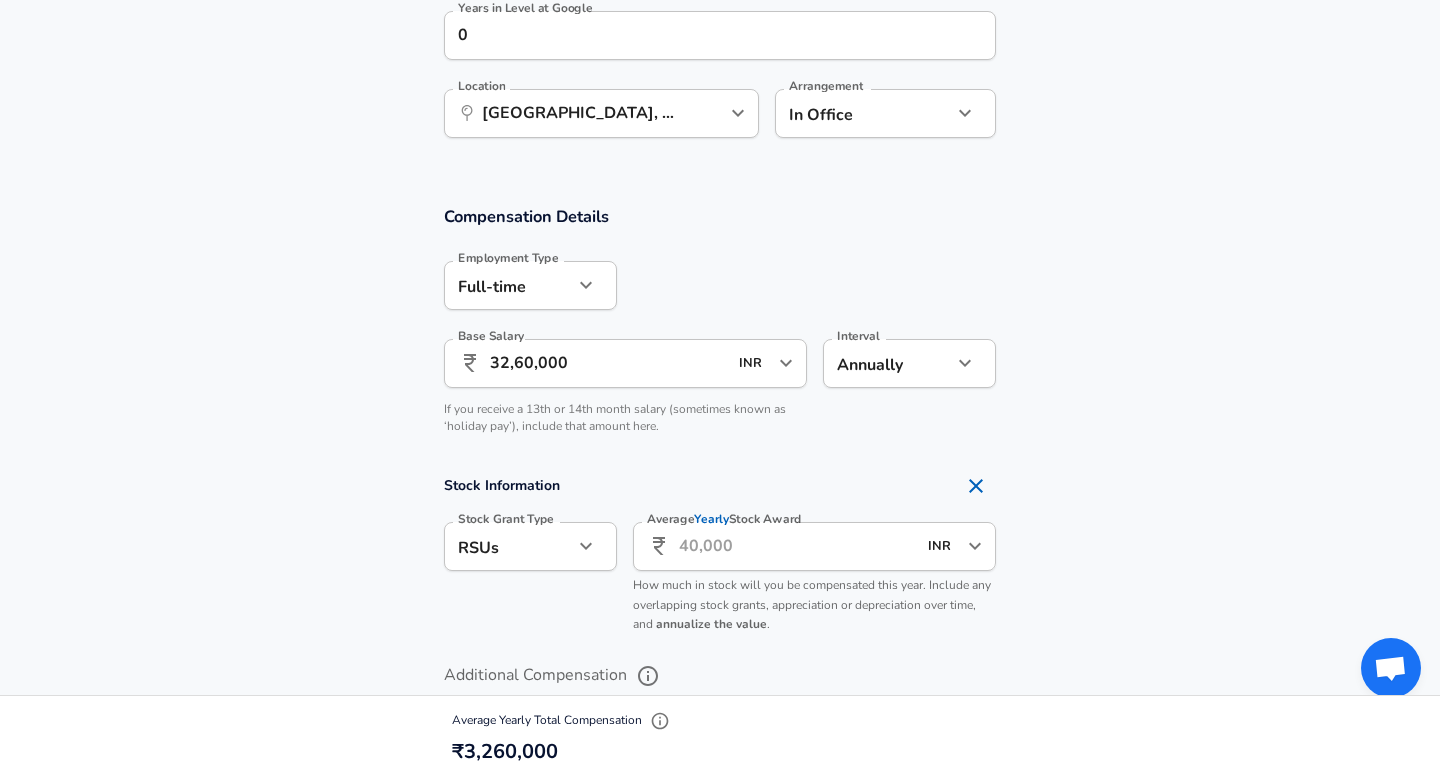 click on "Average  Yearly  Stock Award" at bounding box center [797, 546] 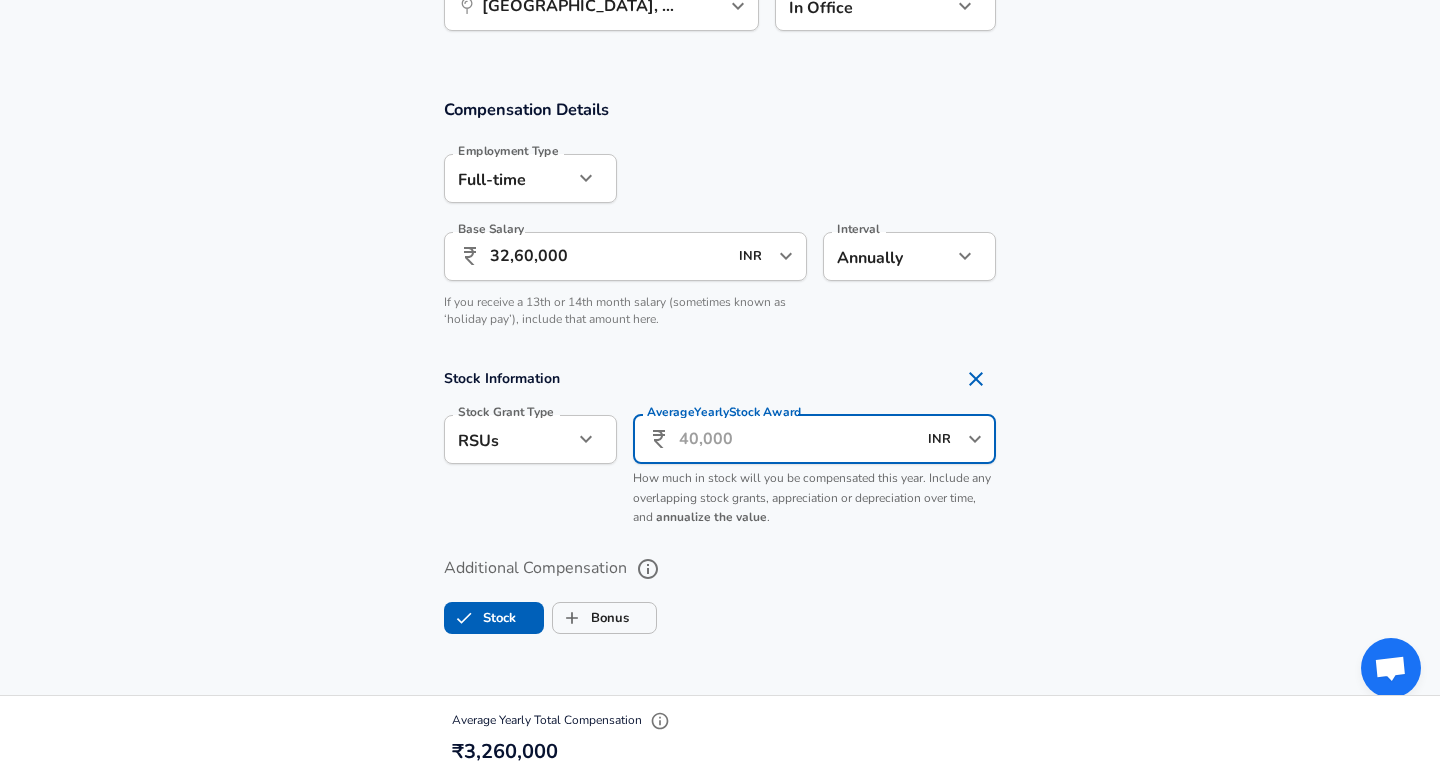 scroll, scrollTop: 1253, scrollLeft: 0, axis: vertical 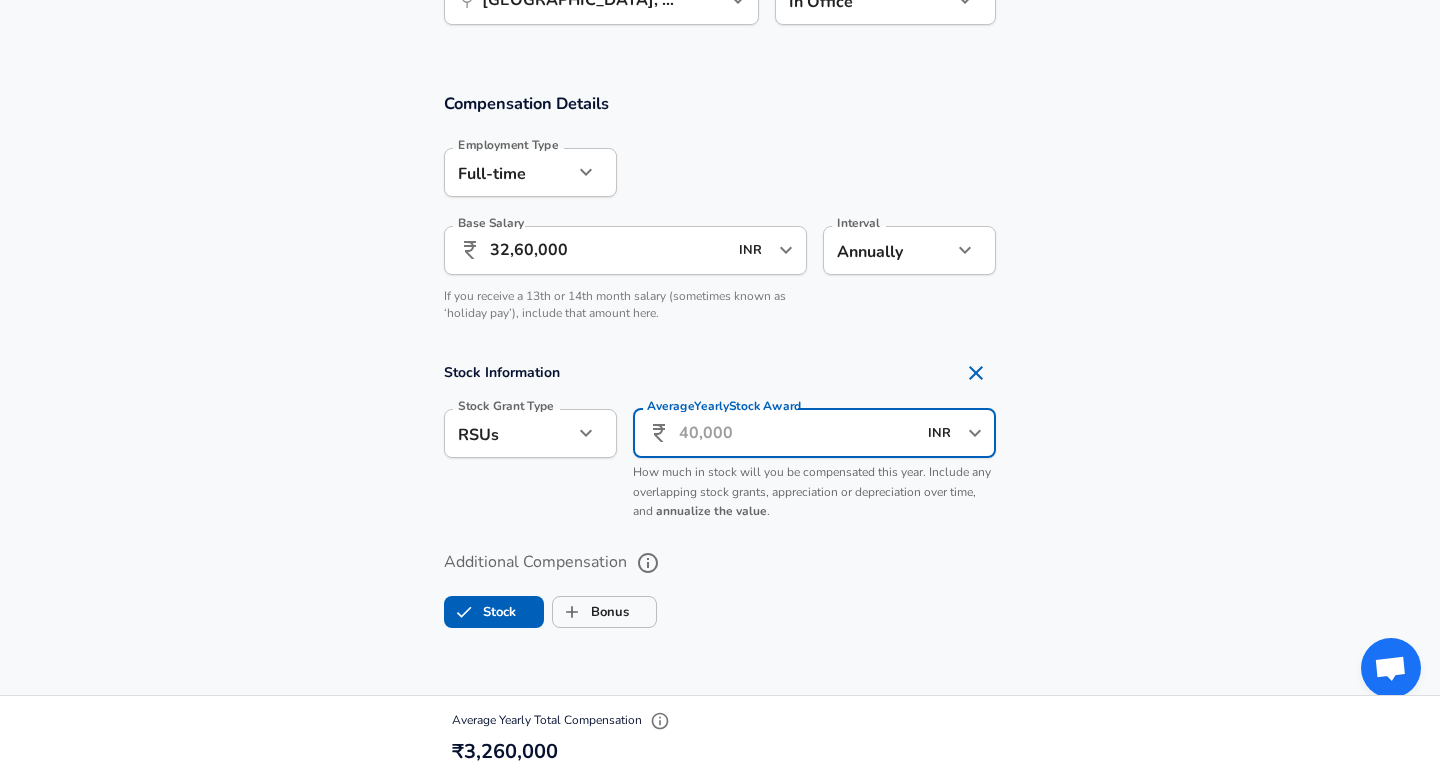 click on "Restart Add Your Salary Upload your offer letter   to verify your submission Enhance Privacy and Anonymity No Automatically hides specific fields until there are enough submissions to safely display the full details.   More Details Based on your submission and the data points that we have already collected, we will automatically hide and anonymize specific fields if there aren't enough data points to remain sufficiently anonymous. Company & Title Information   Enter the company you received your offer from Company Google Company   Select the title that closest resembles your official title. This should be similar to the title that was present on your offer letter. Title Cloud Architect Title   Select a job family that best fits your role. If you can't find one, select 'Other' to enter a custom job family Job Family Solution Architect Job Family Select Specialization Cloud Cloud Select Specialization   Level L4 / SA III Level Work Experience and Location New Offer Employee Are you still employed in this role?" at bounding box center [720, -864] 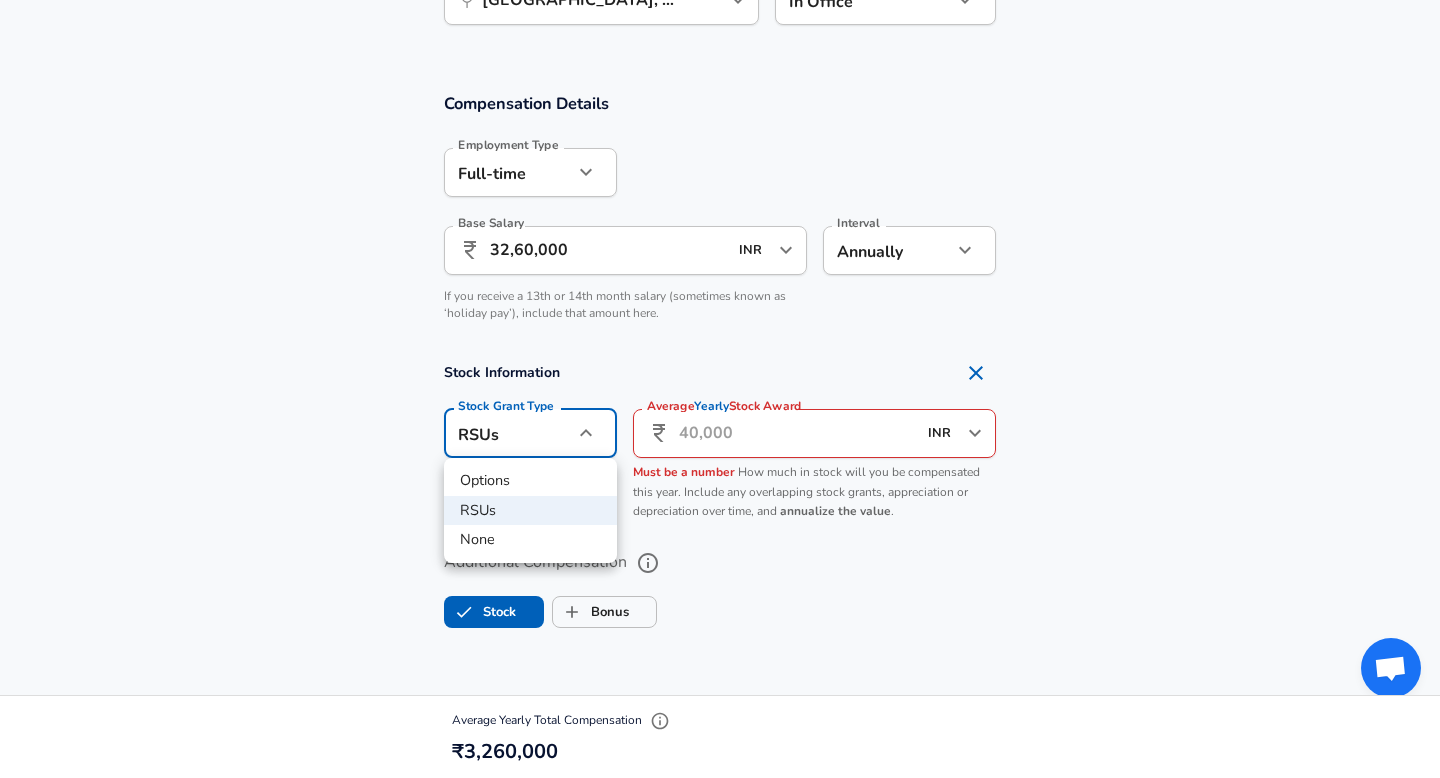 click at bounding box center [720, 389] 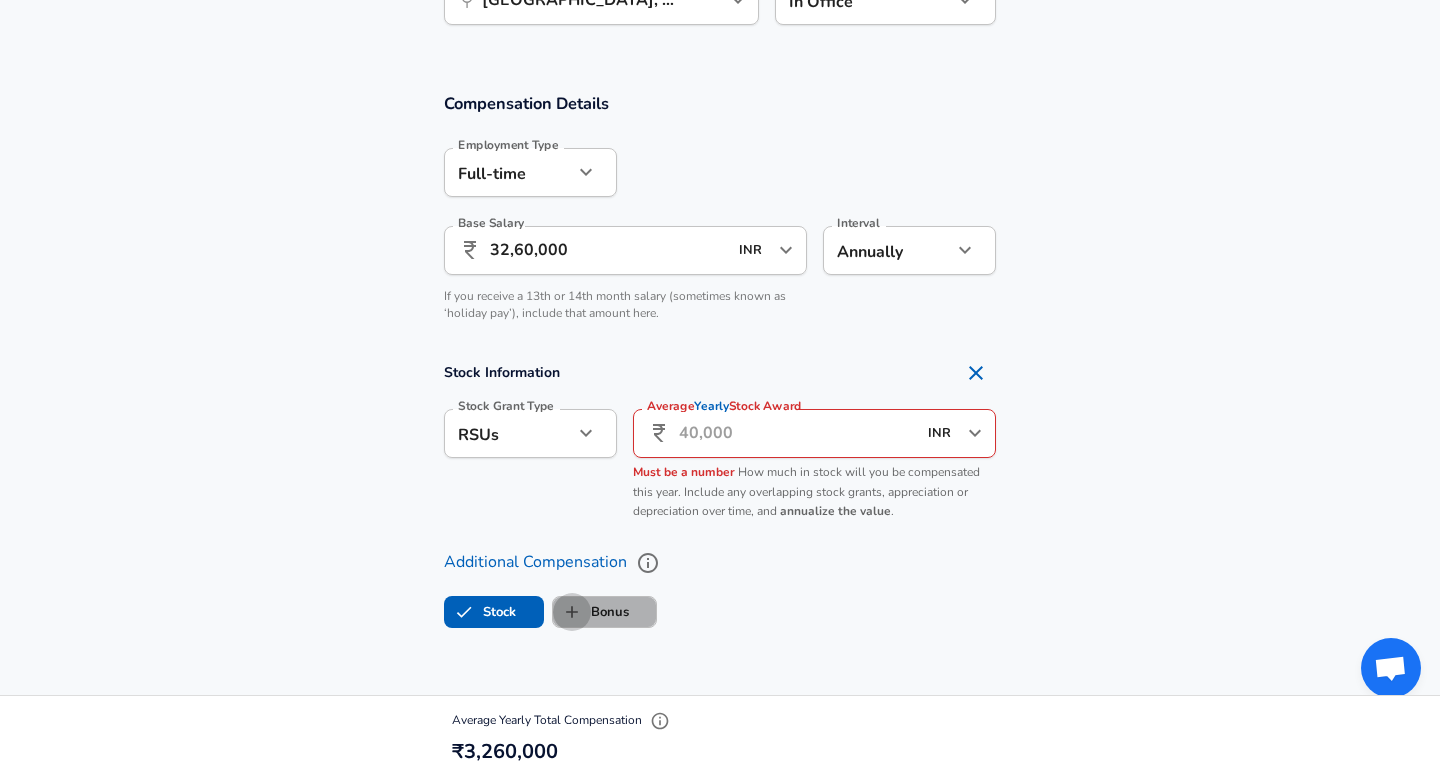 click on "Bonus" at bounding box center (572, 612) 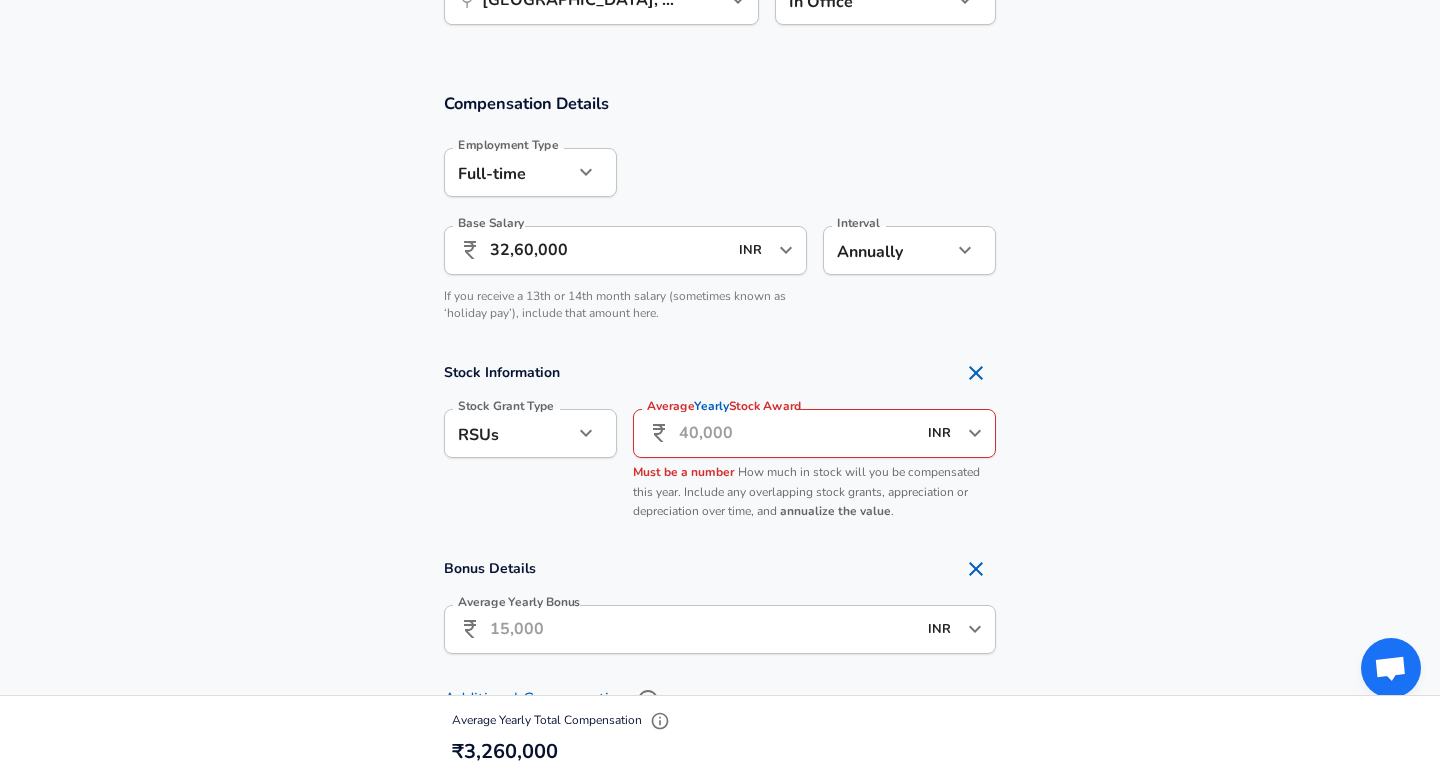 checkbox on "true" 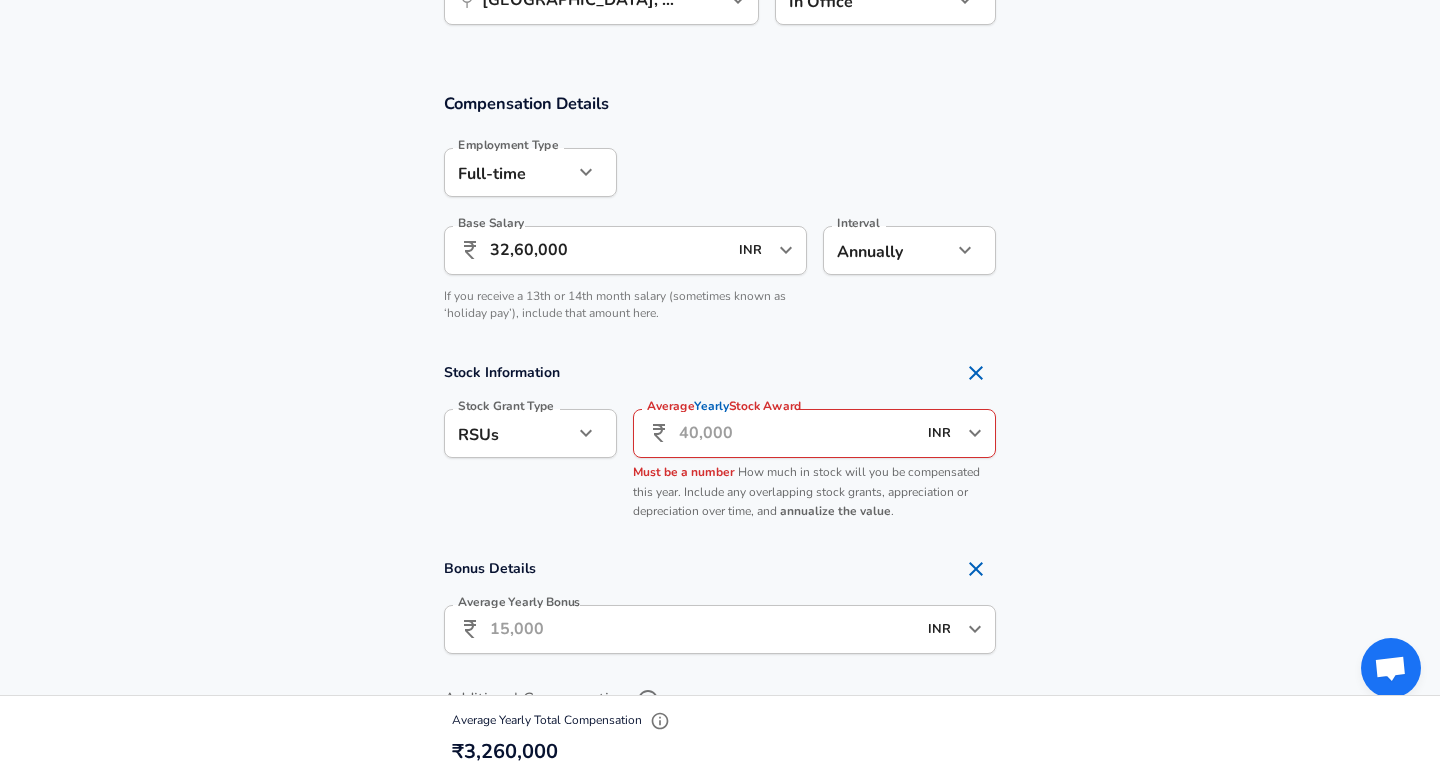 click on "Average Yearly Bonus" at bounding box center [703, 629] 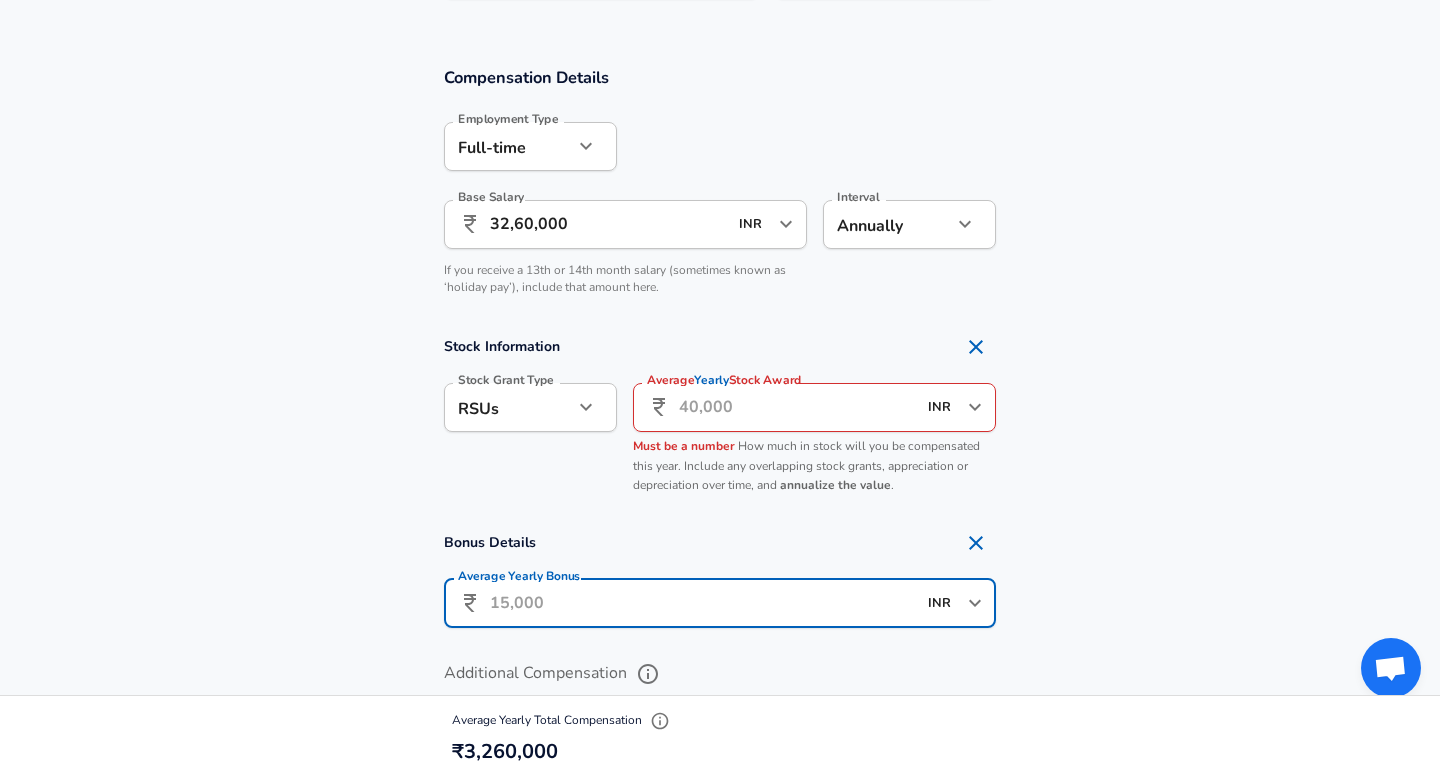 scroll, scrollTop: 1283, scrollLeft: 0, axis: vertical 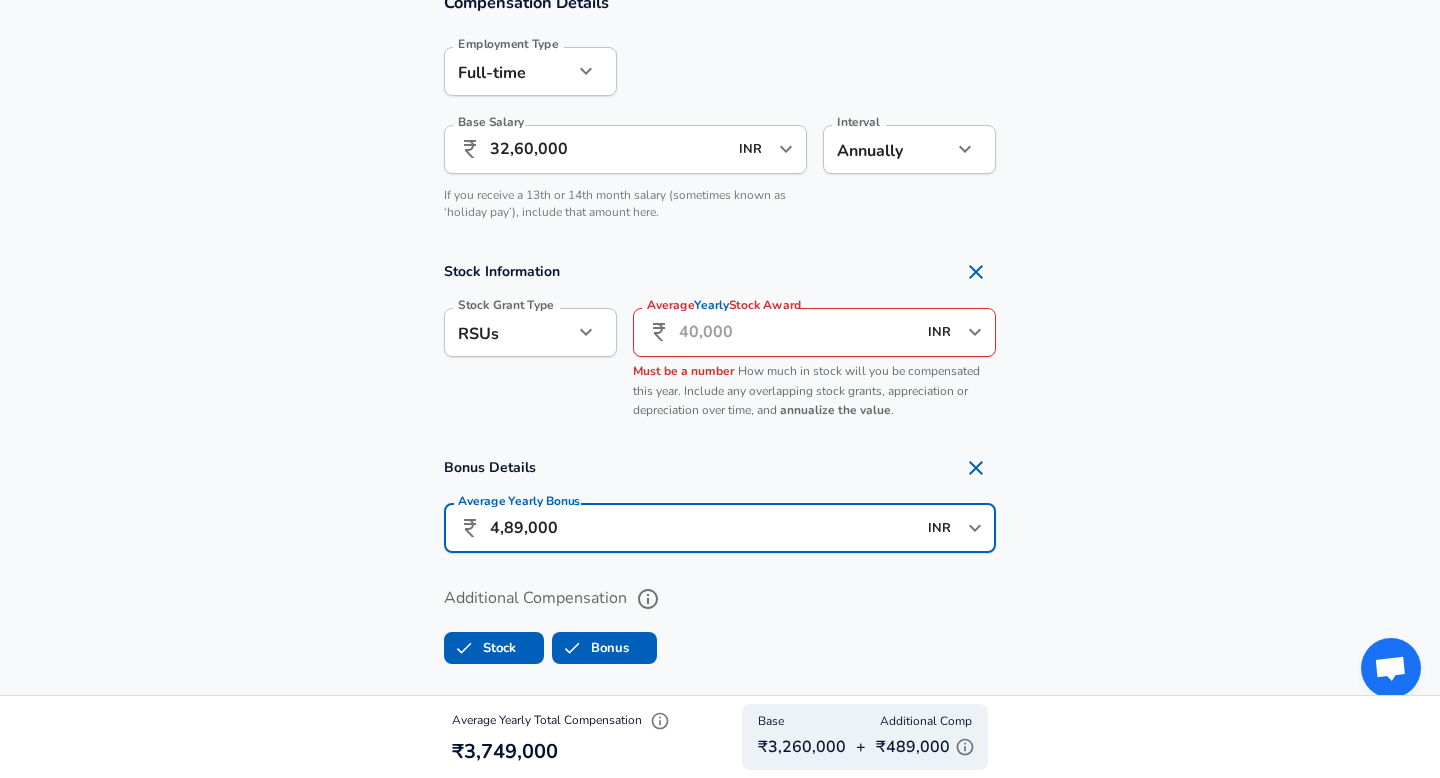 type on "4,89,000" 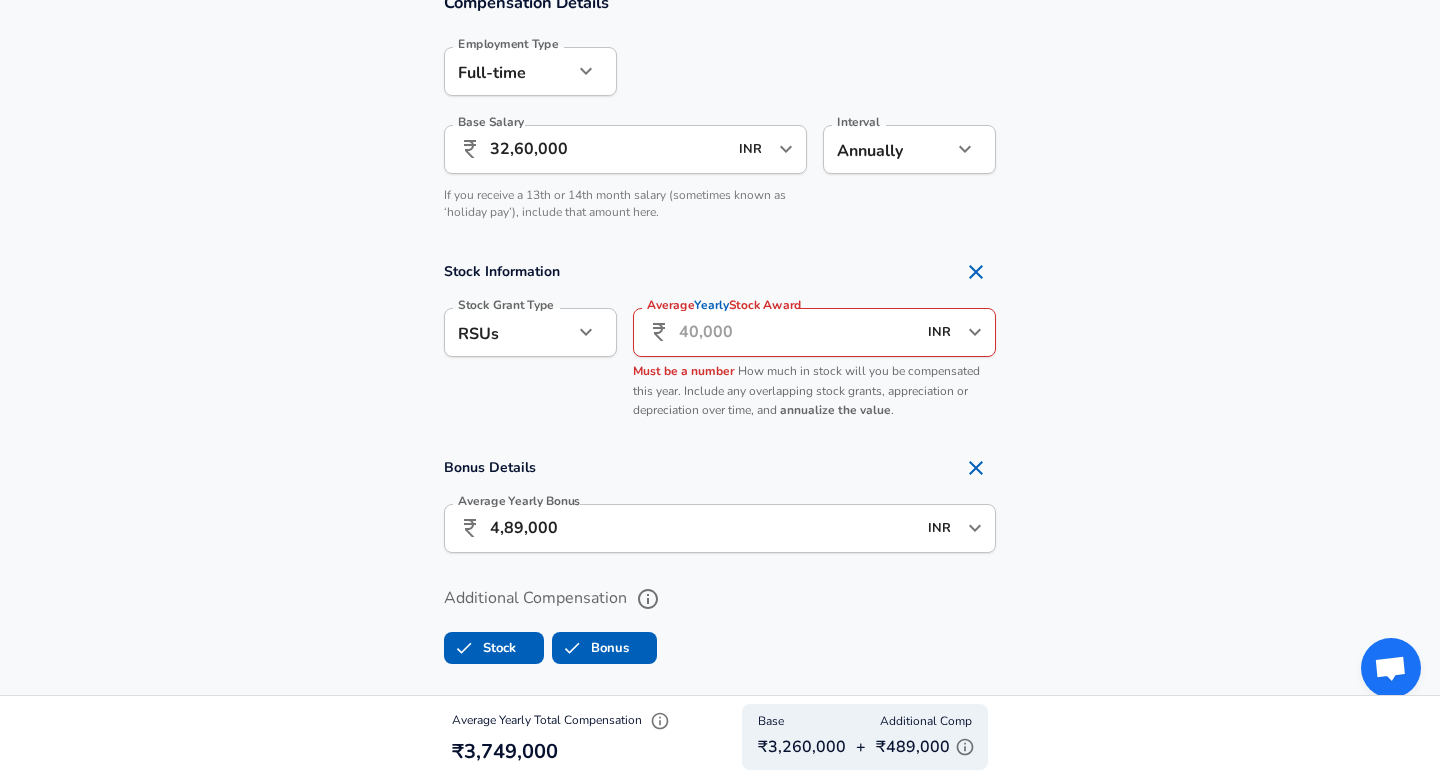 click on "Average  Yearly  Stock Award" at bounding box center (797, 332) 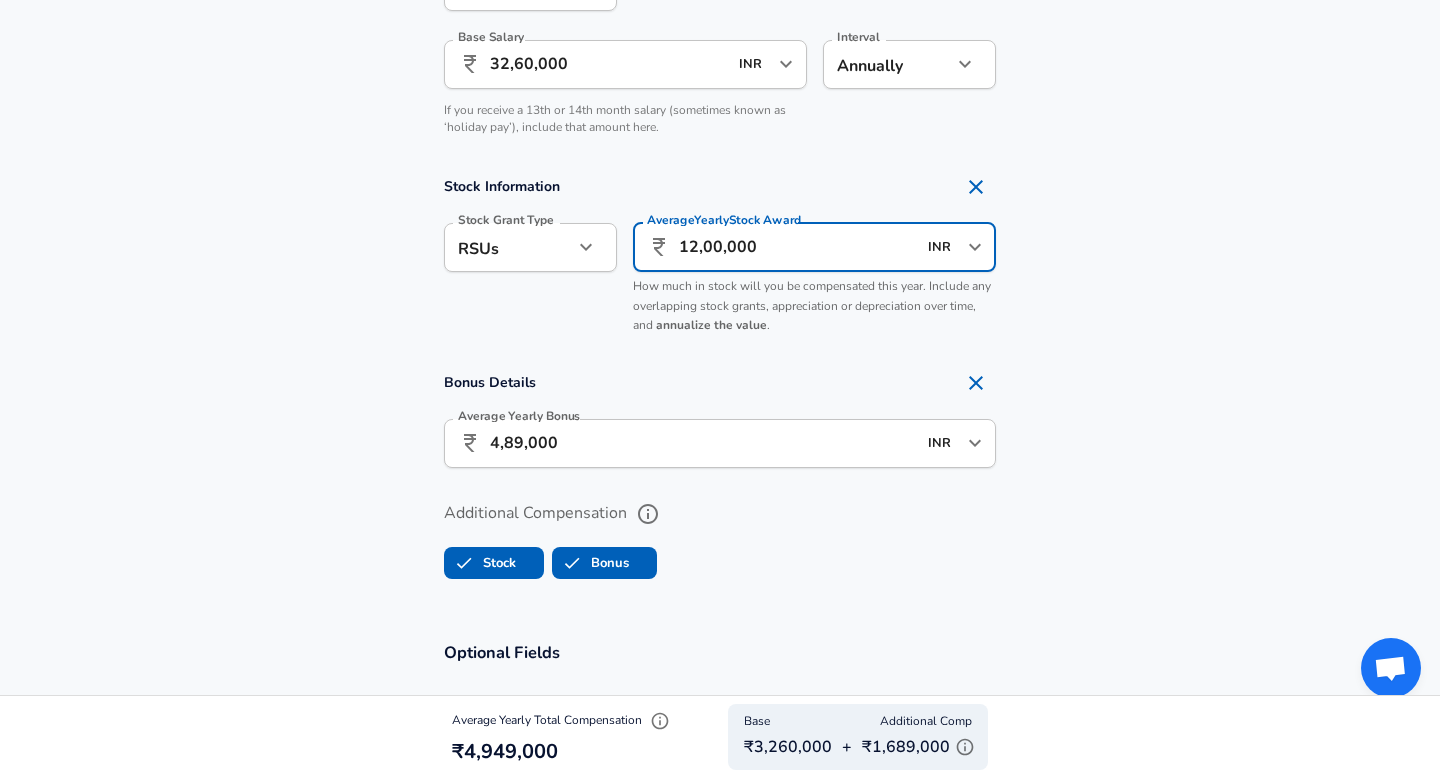 scroll, scrollTop: 1441, scrollLeft: 0, axis: vertical 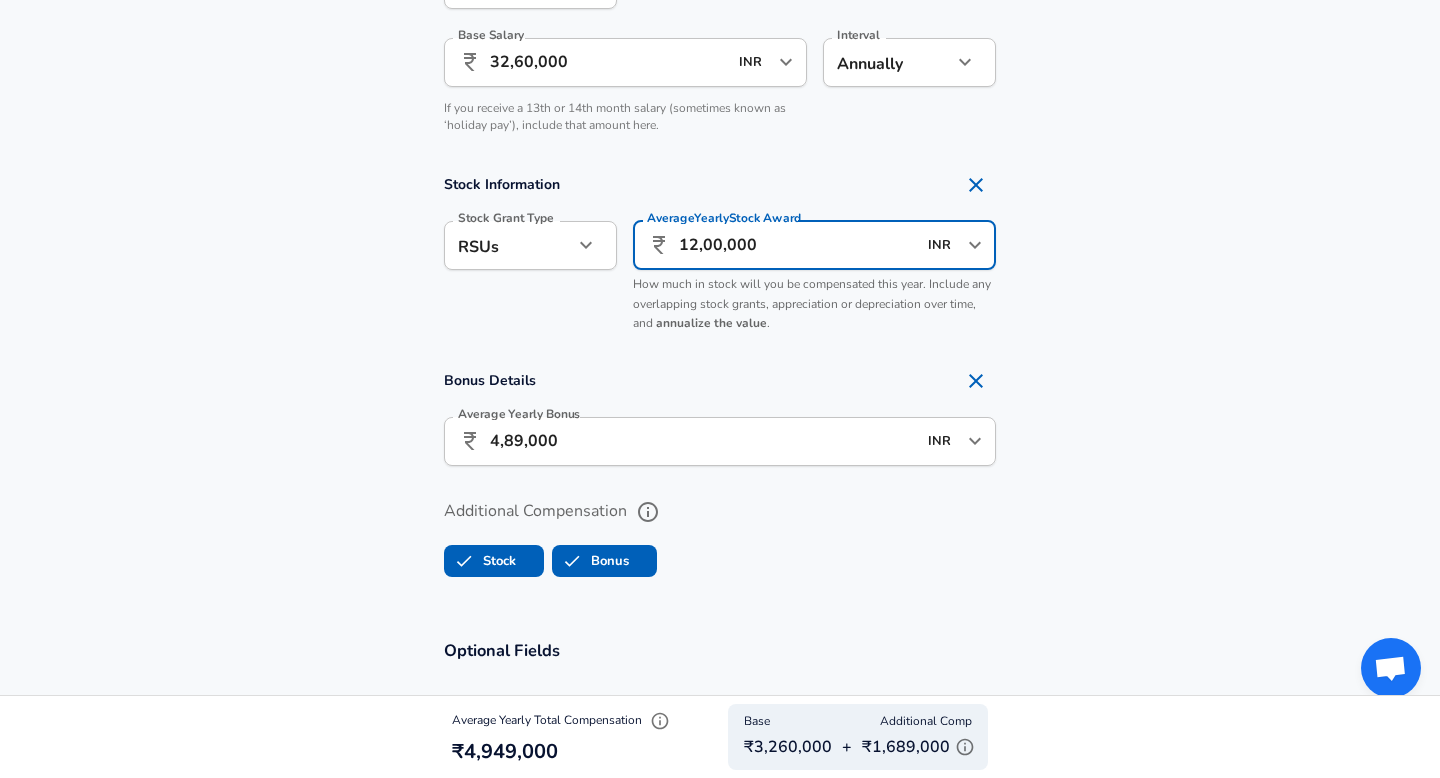 click on "12,00,000" at bounding box center [797, 245] 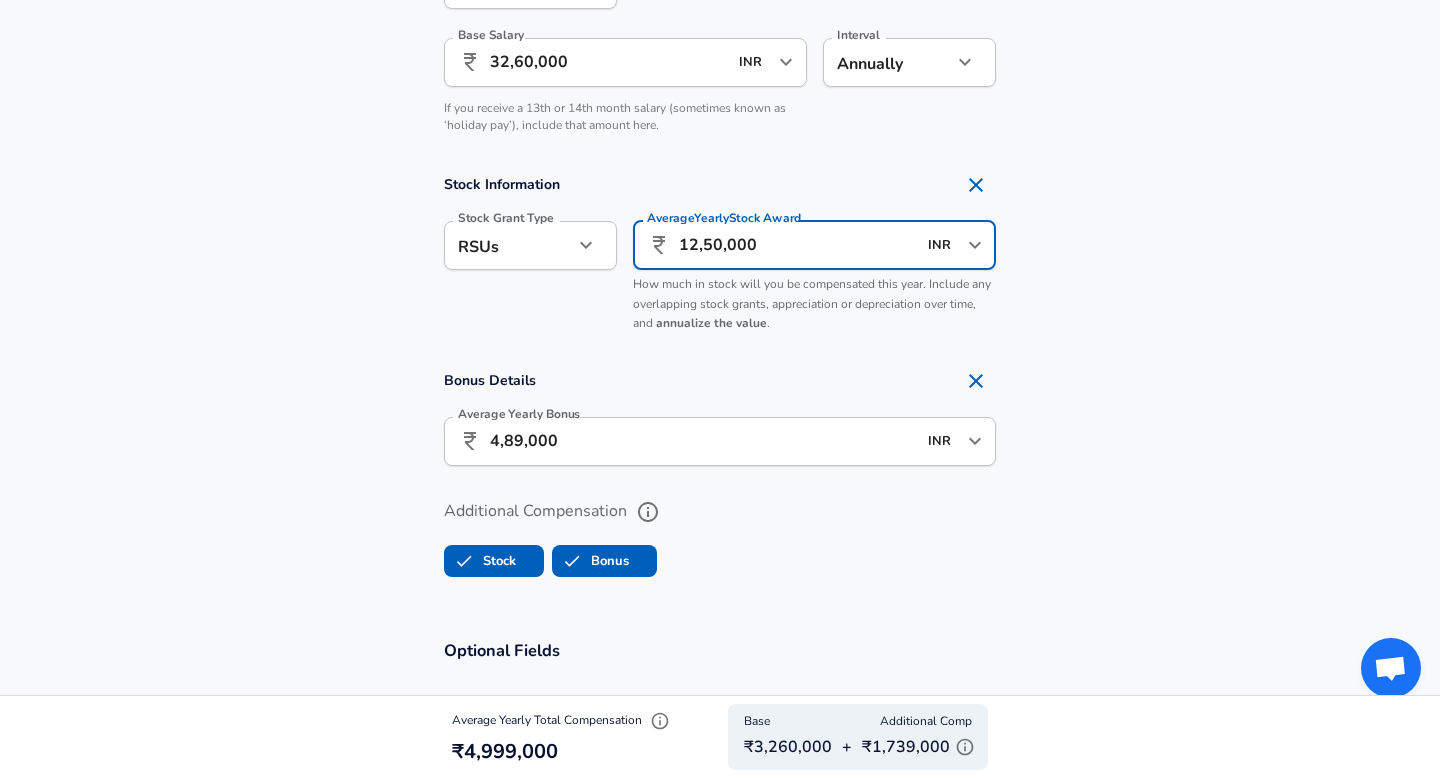 click on "12,50,000" at bounding box center [797, 245] 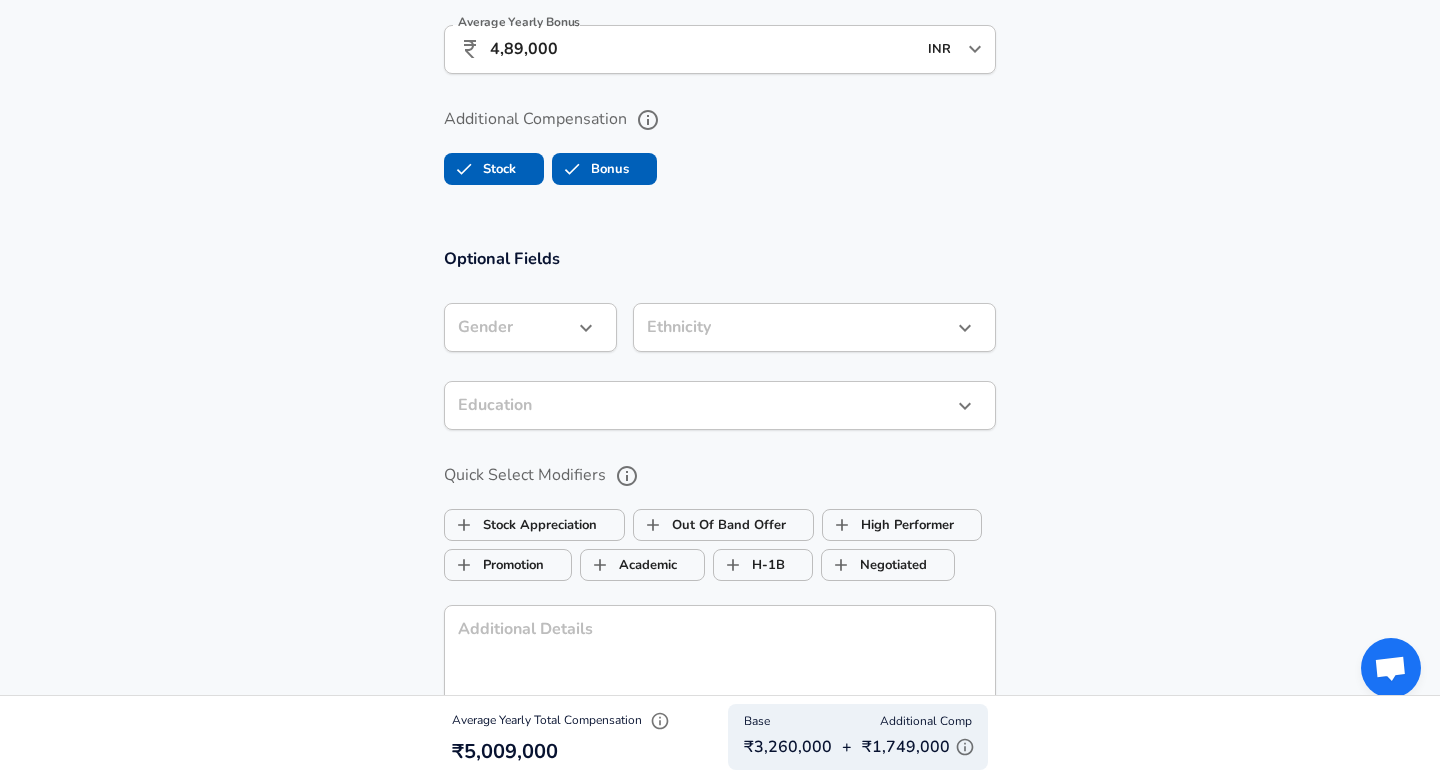scroll, scrollTop: 1897, scrollLeft: 0, axis: vertical 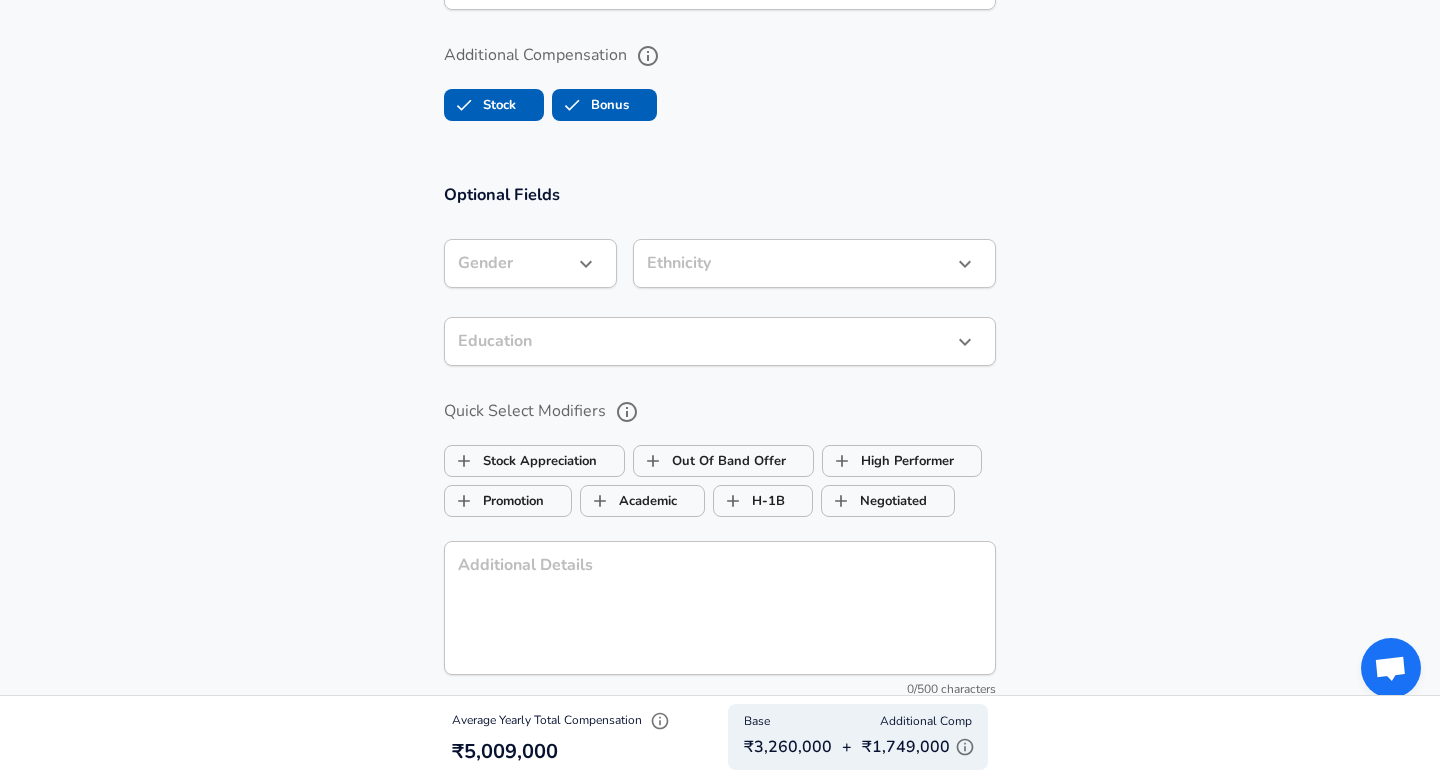 type on "12,60,000" 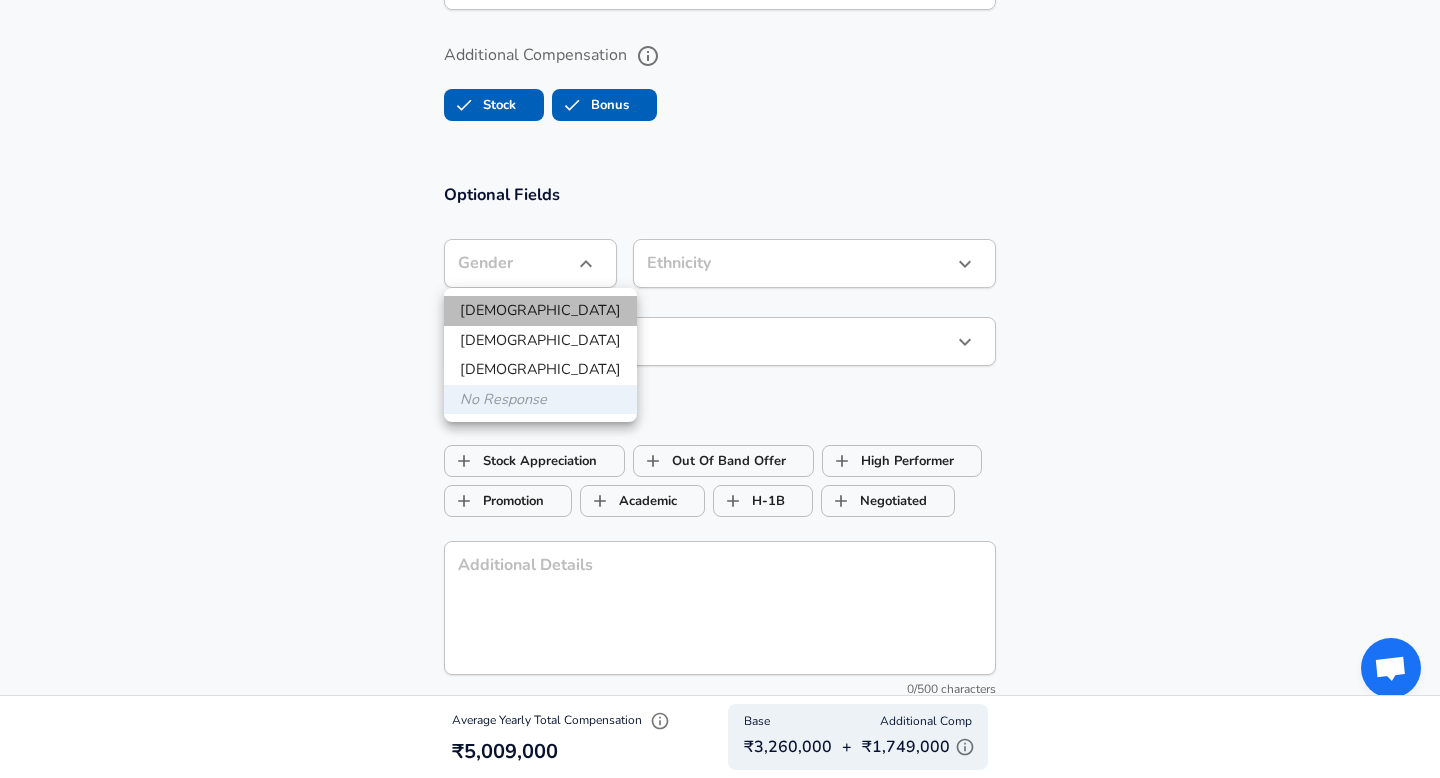 click on "Male" at bounding box center [540, 311] 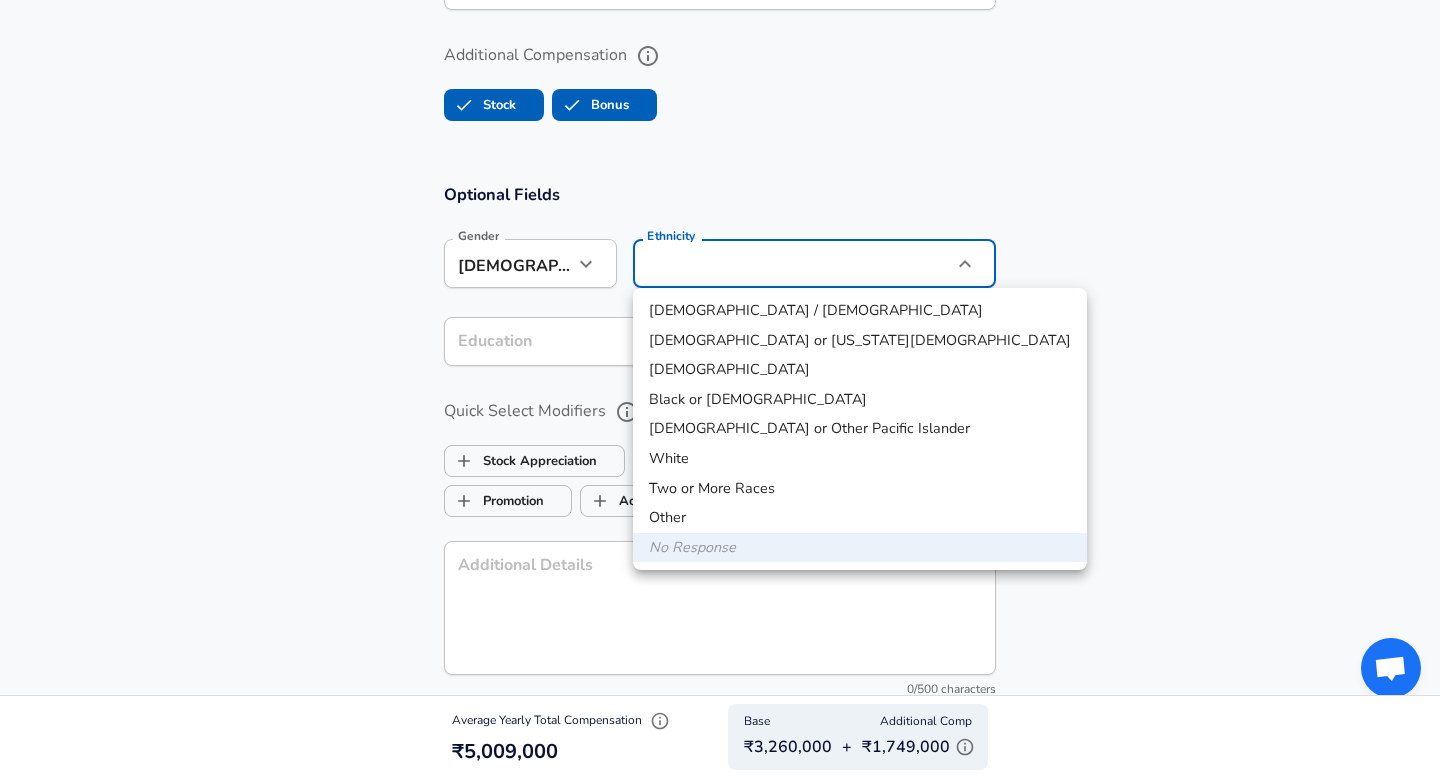 click on "Restart Add Your Salary Upload your offer letter   to verify your submission Enhance Privacy and Anonymity No Automatically hides specific fields until there are enough submissions to safely display the full details.   More Details Based on your submission and the data points that we have already collected, we will automatically hide and anonymize specific fields if there aren't enough data points to remain sufficiently anonymous. Company & Title Information   Enter the company you received your offer from Company Google Company   Select the title that closest resembles your official title. This should be similar to the title that was present on your offer letter. Title Cloud Architect Title   Select a job family that best fits your role. If you can't find one, select 'Other' to enter a custom job family Job Family Solution Architect Job Family Select Specialization Cloud Cloud Select Specialization   Level L4 / SA III Level Work Experience and Location New Offer Employee Are you still employed in this role?" at bounding box center (720, -1508) 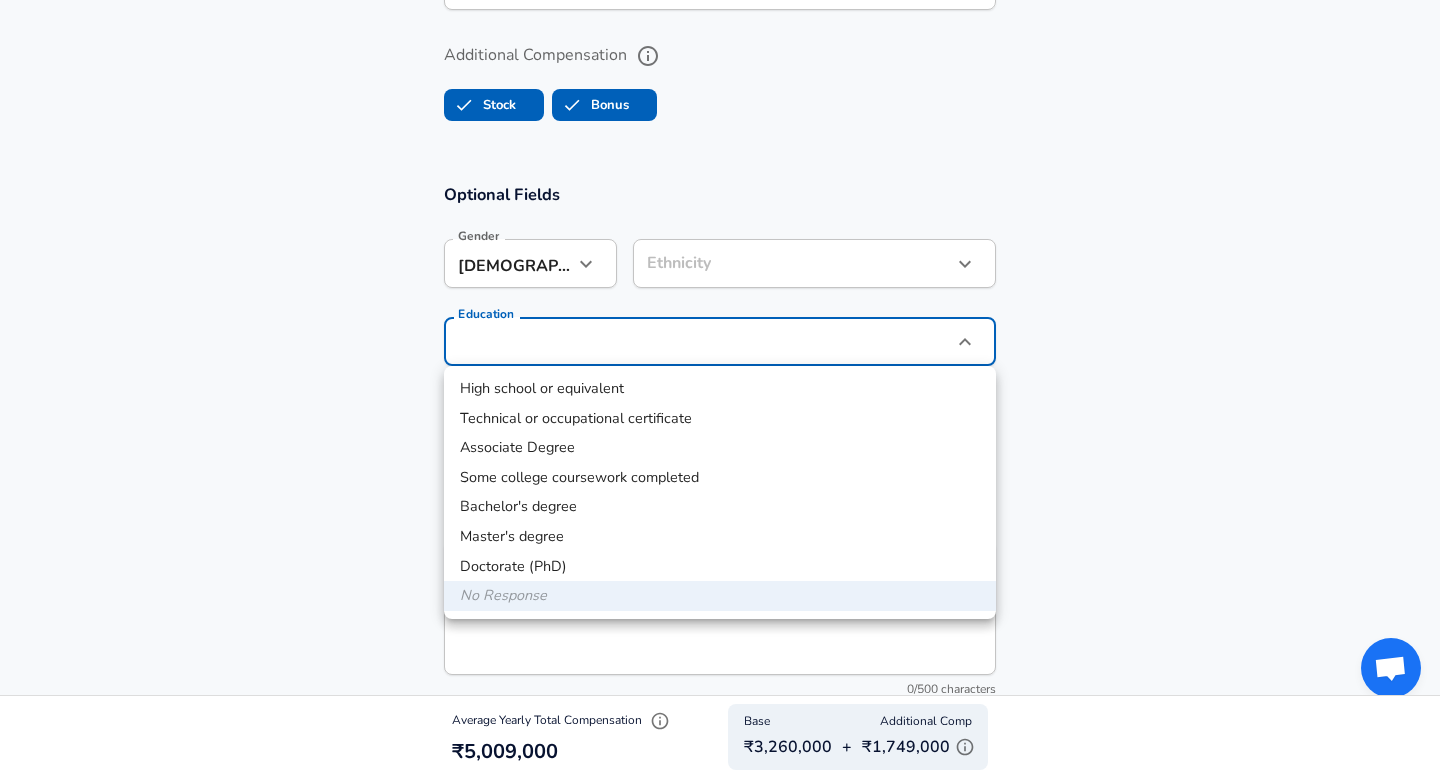 click on "Restart Add Your Salary Upload your offer letter   to verify your submission Enhance Privacy and Anonymity No Automatically hides specific fields until there are enough submissions to safely display the full details.   More Details Based on your submission and the data points that we have already collected, we will automatically hide and anonymize specific fields if there aren't enough data points to remain sufficiently anonymous. Company & Title Information   Enter the company you received your offer from Company Google Company   Select the title that closest resembles your official title. This should be similar to the title that was present on your offer letter. Title Cloud Architect Title   Select a job family that best fits your role. If you can't find one, select 'Other' to enter a custom job family Job Family Solution Architect Job Family Select Specialization Cloud Cloud Select Specialization   Level L4 / SA III Level Work Experience and Location New Offer Employee Are you still employed in this role?" at bounding box center (720, -1508) 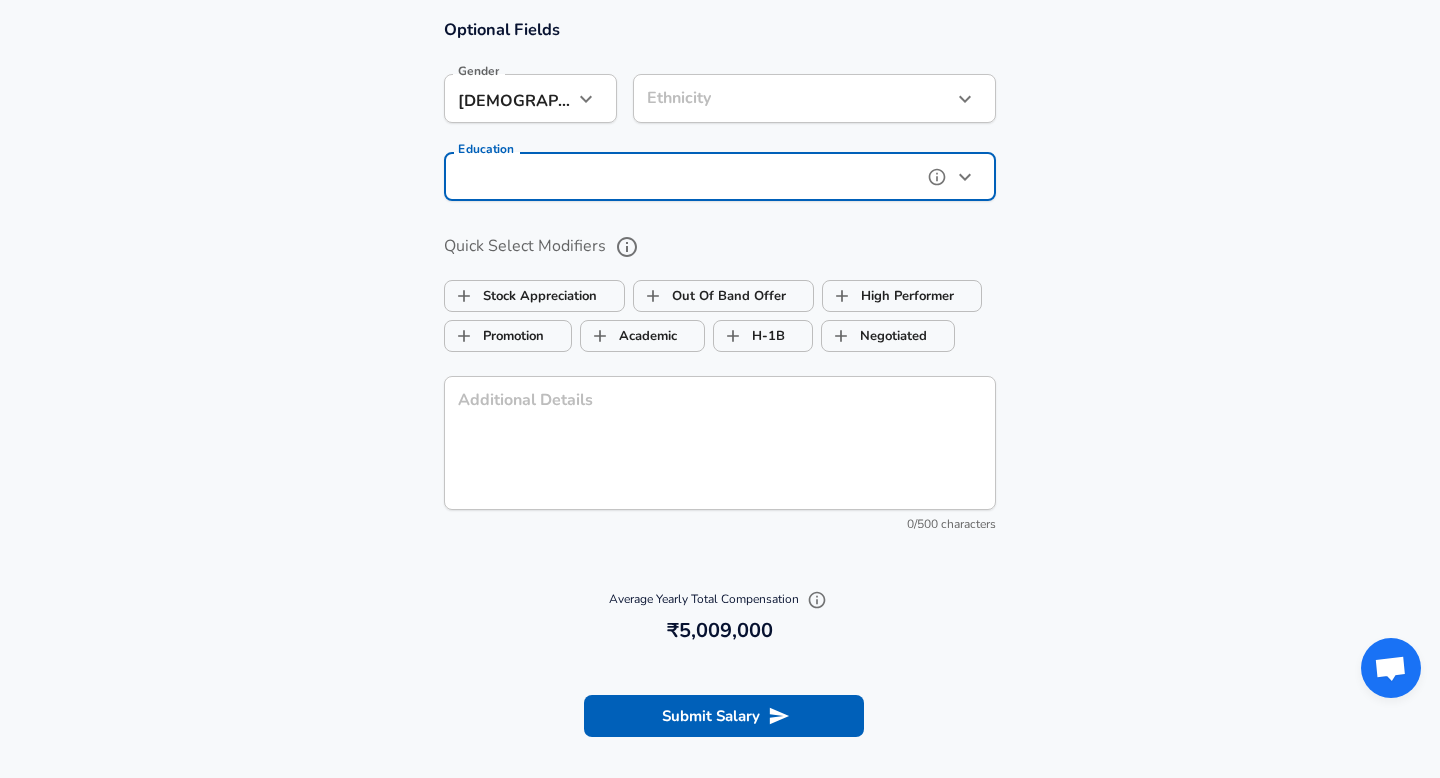 scroll, scrollTop: 2063, scrollLeft: 0, axis: vertical 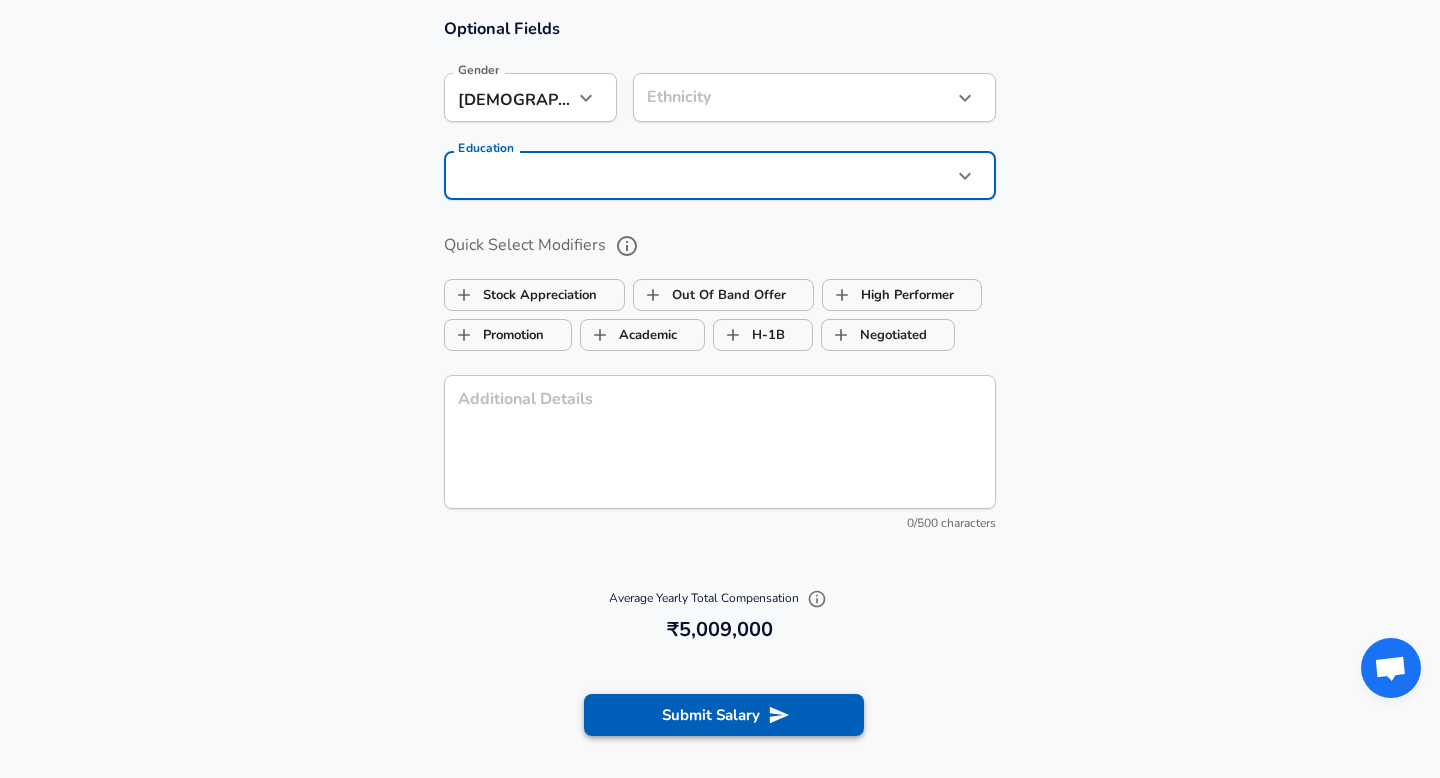 click on "Submit Salary" at bounding box center [724, 715] 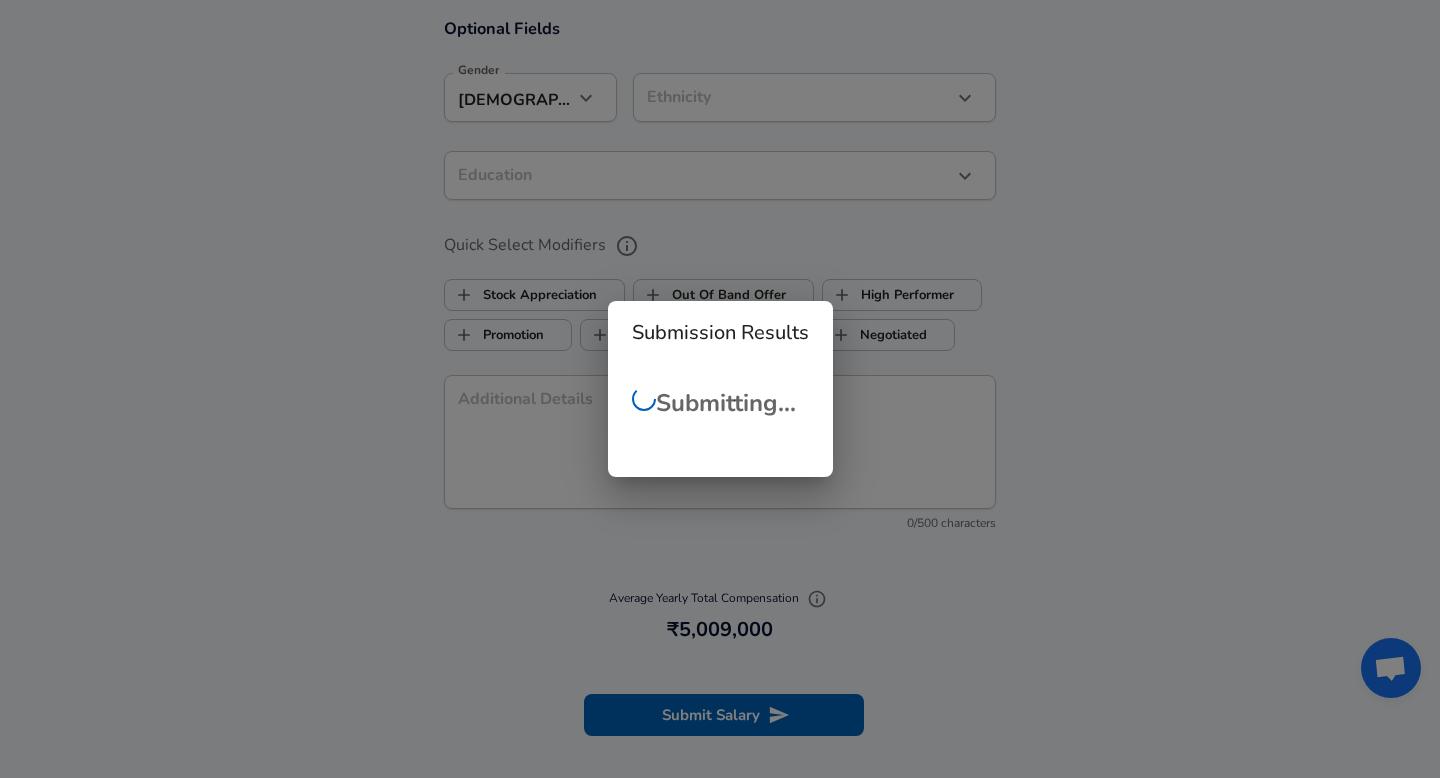 scroll, scrollTop: 344, scrollLeft: 0, axis: vertical 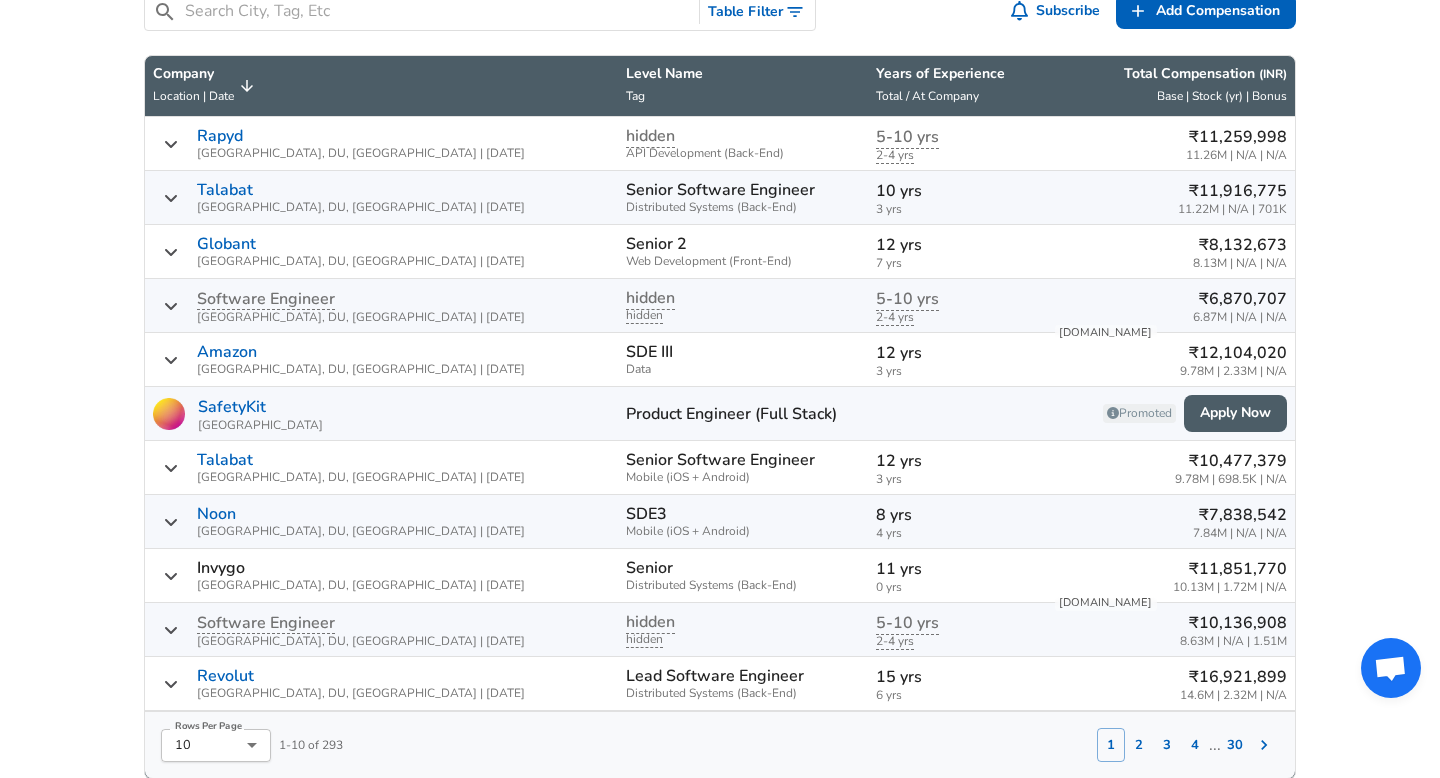 click 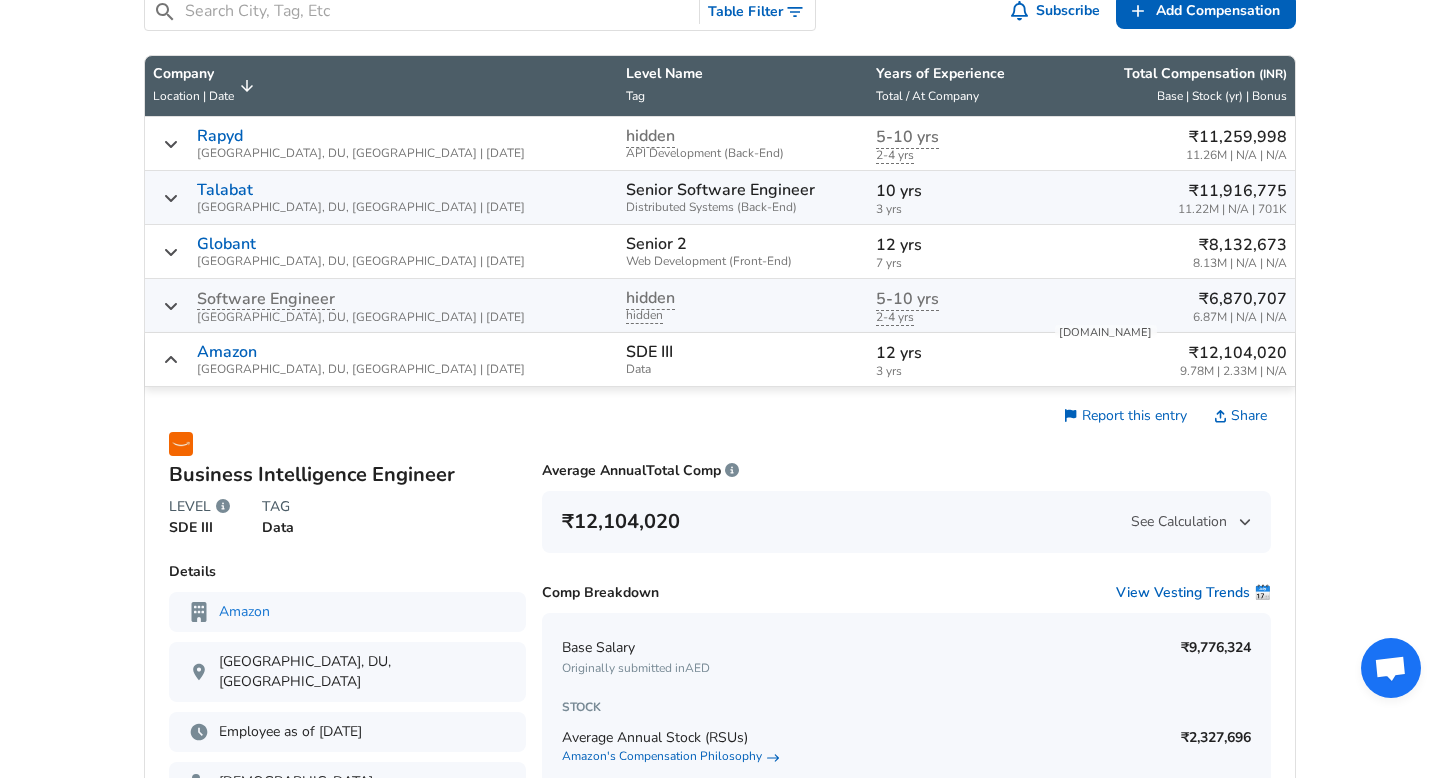 click 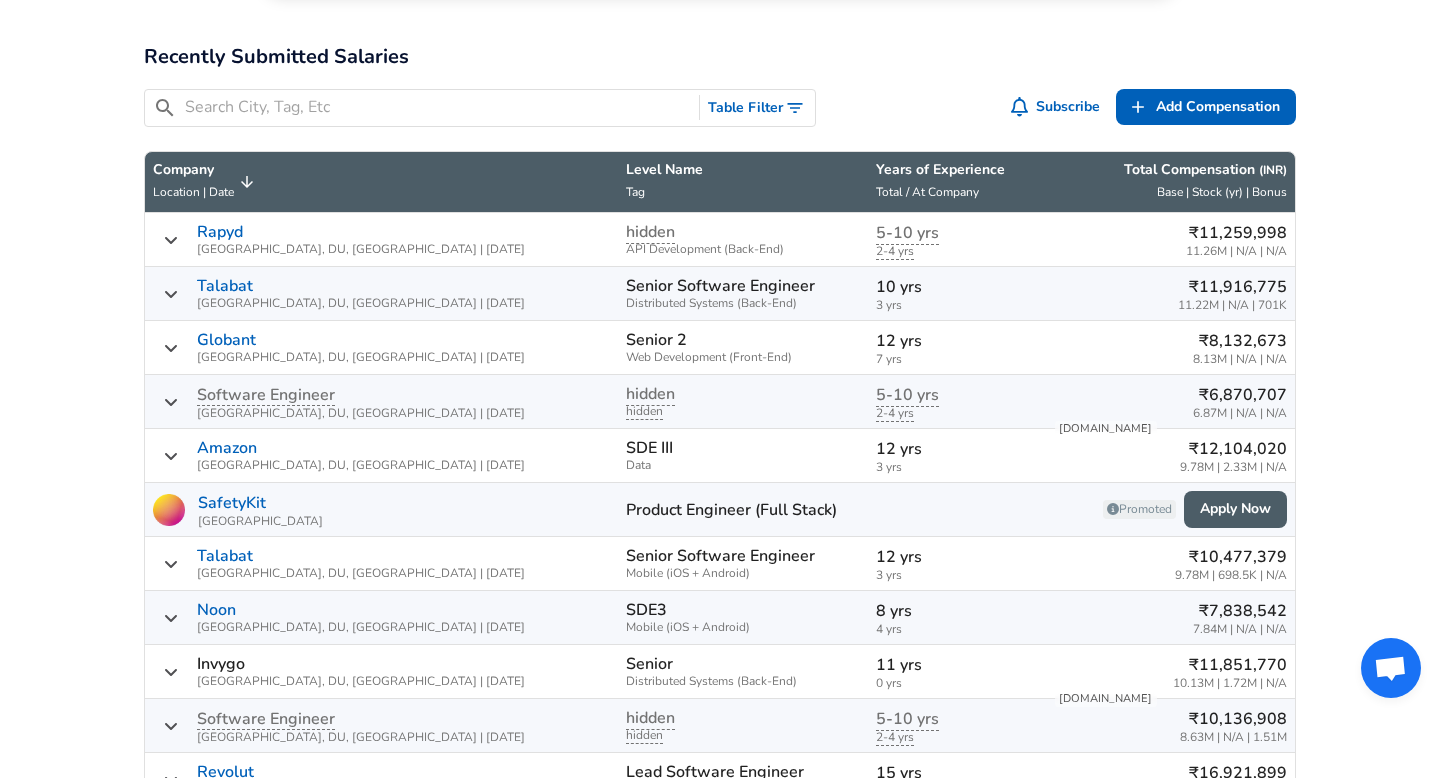 scroll, scrollTop: 702, scrollLeft: 0, axis: vertical 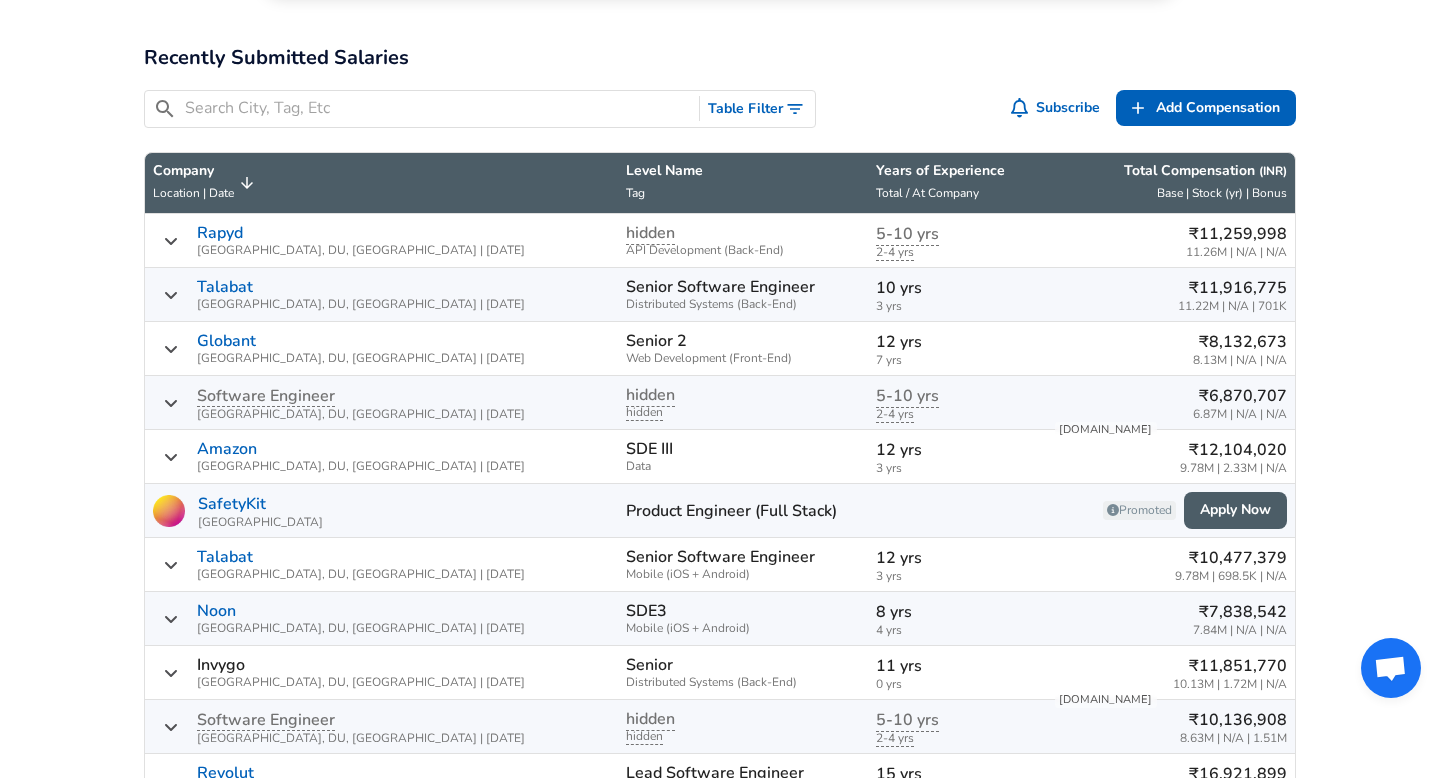 drag, startPoint x: 826, startPoint y: 389, endPoint x: 991, endPoint y: 384, distance: 165.07574 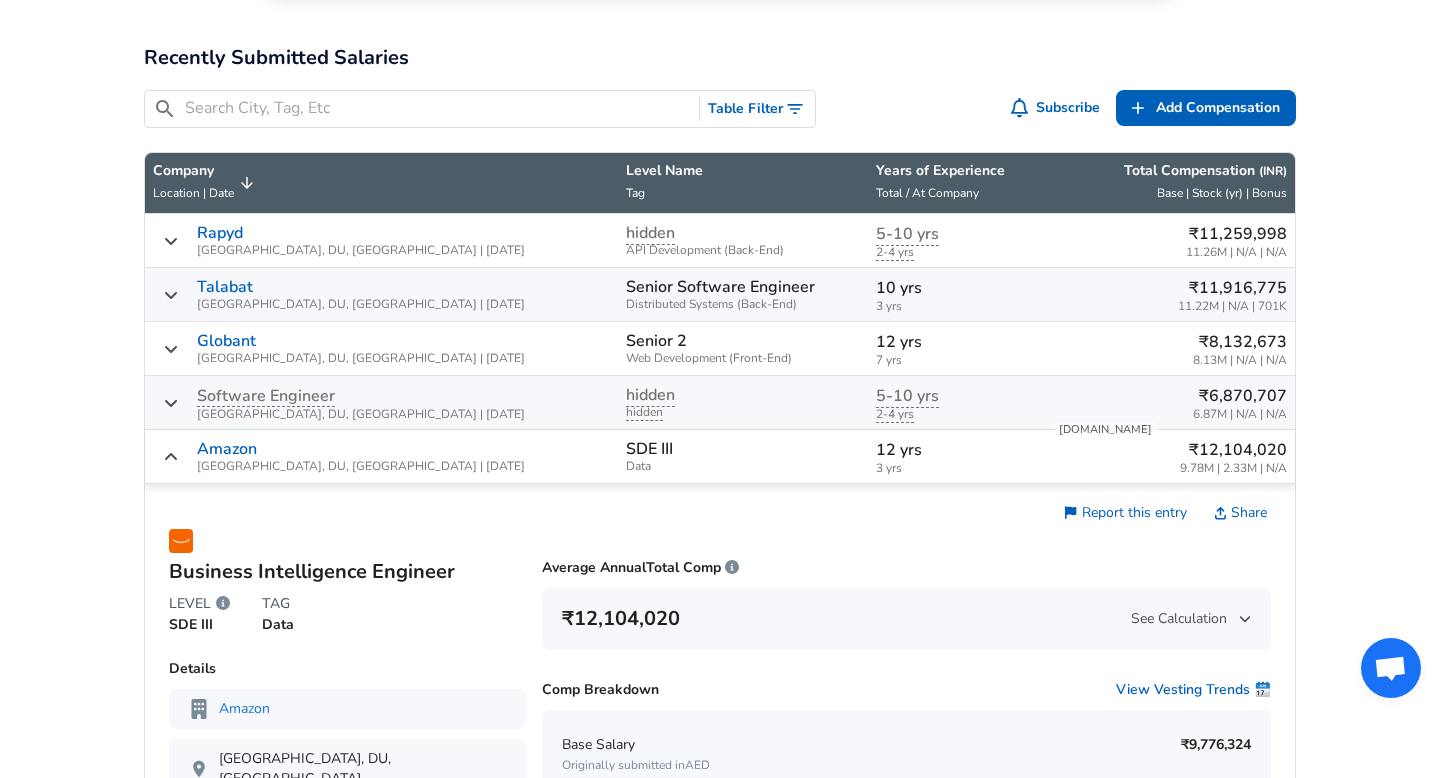 click on "12    yrs" at bounding box center (956, 450) 